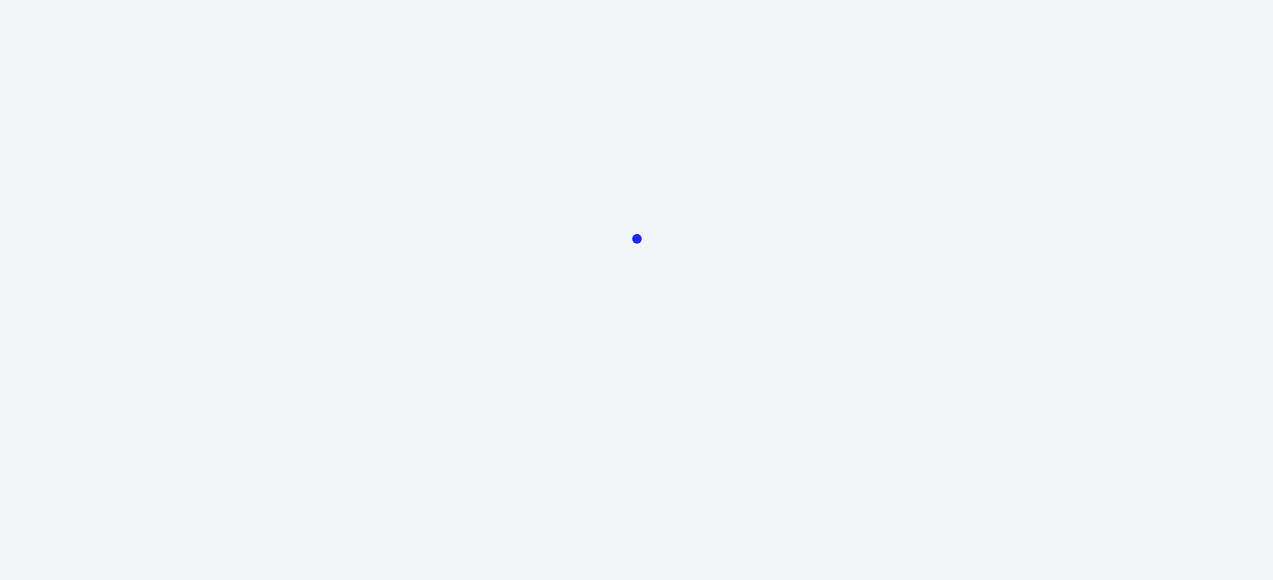 scroll, scrollTop: 0, scrollLeft: 0, axis: both 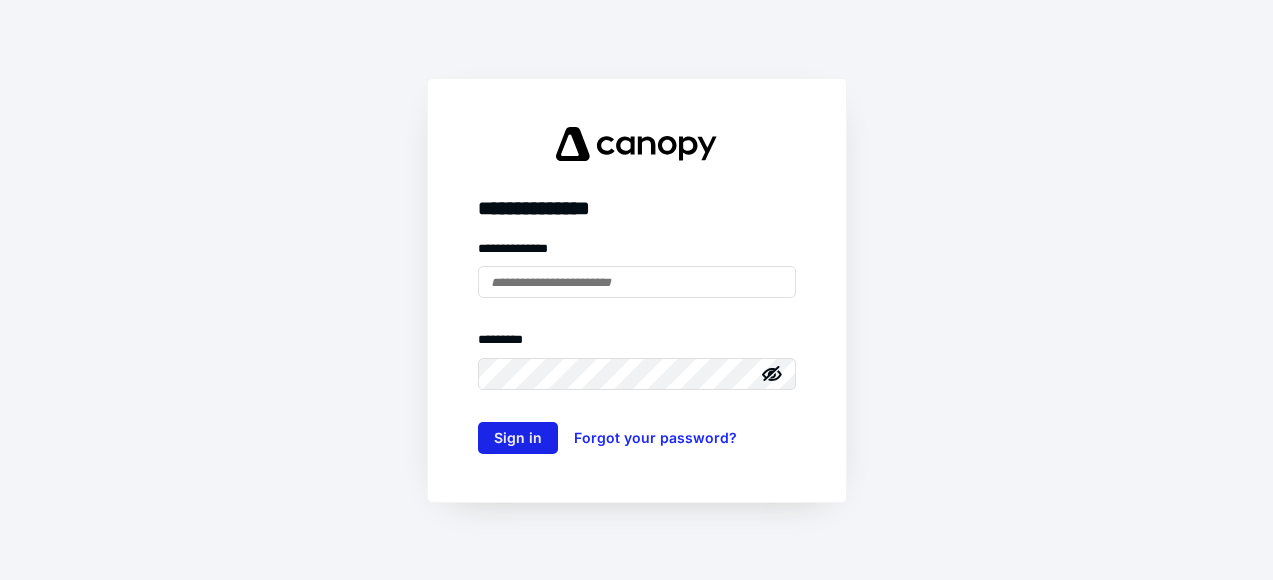 type on "**********" 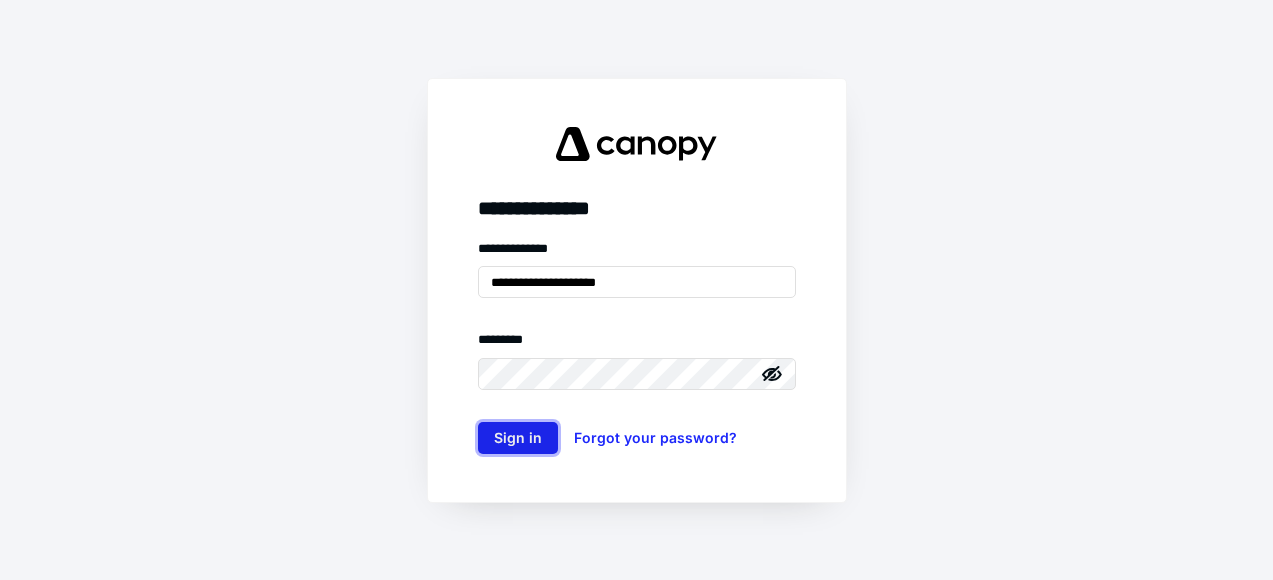 click on "Sign in" at bounding box center (518, 438) 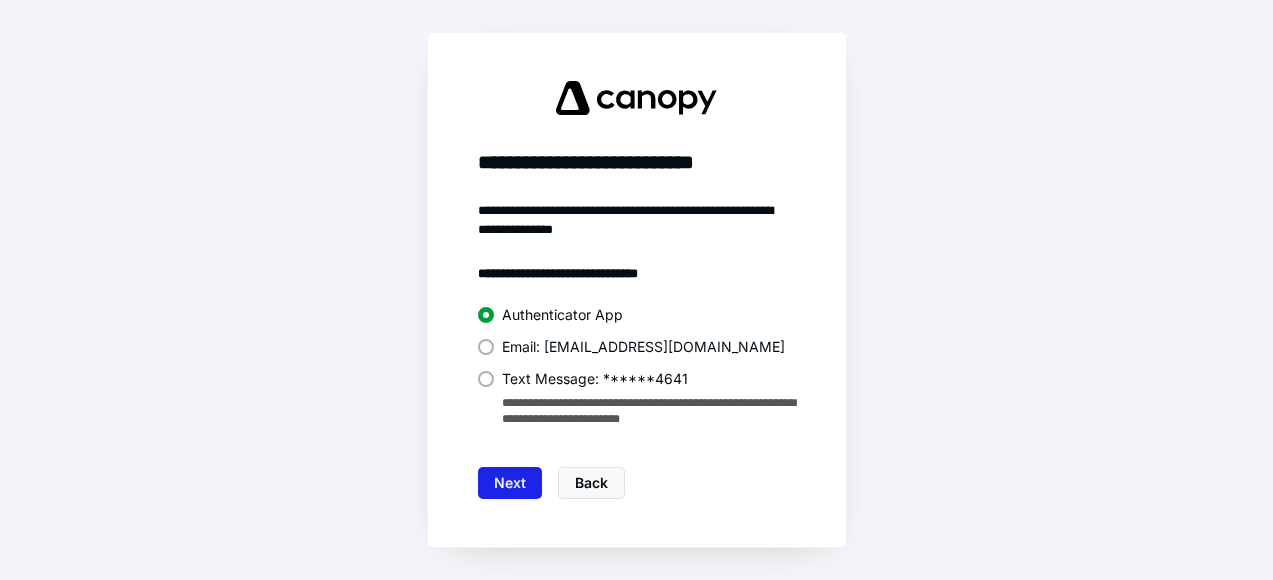 click on "Next" at bounding box center (510, 483) 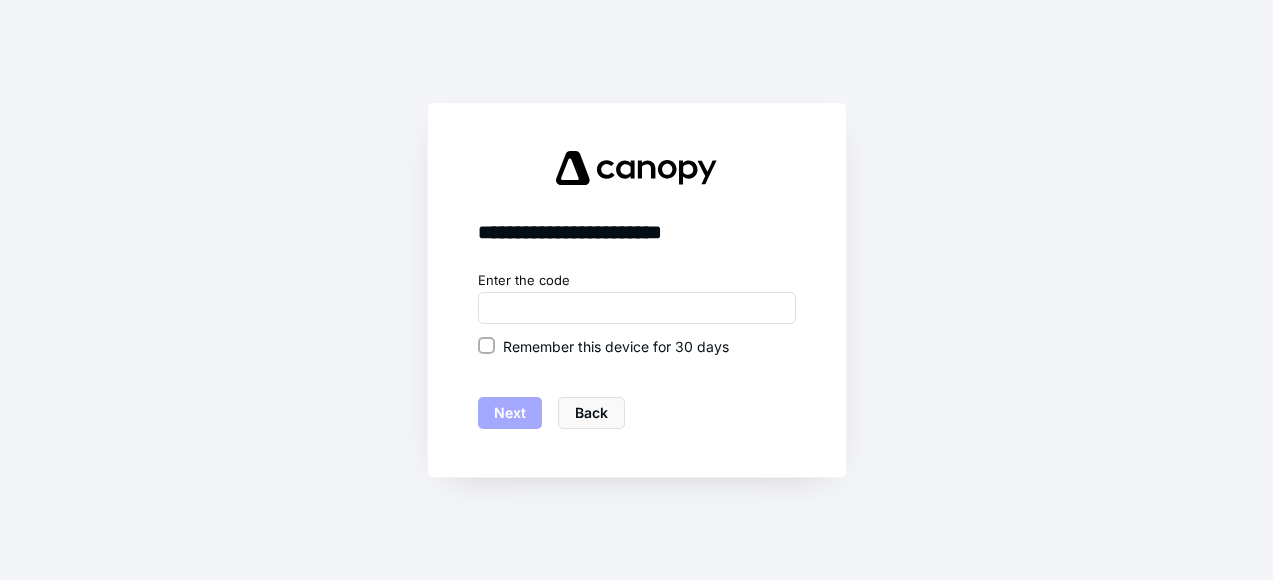 click on "Remember this device for 30 days" at bounding box center [616, 346] 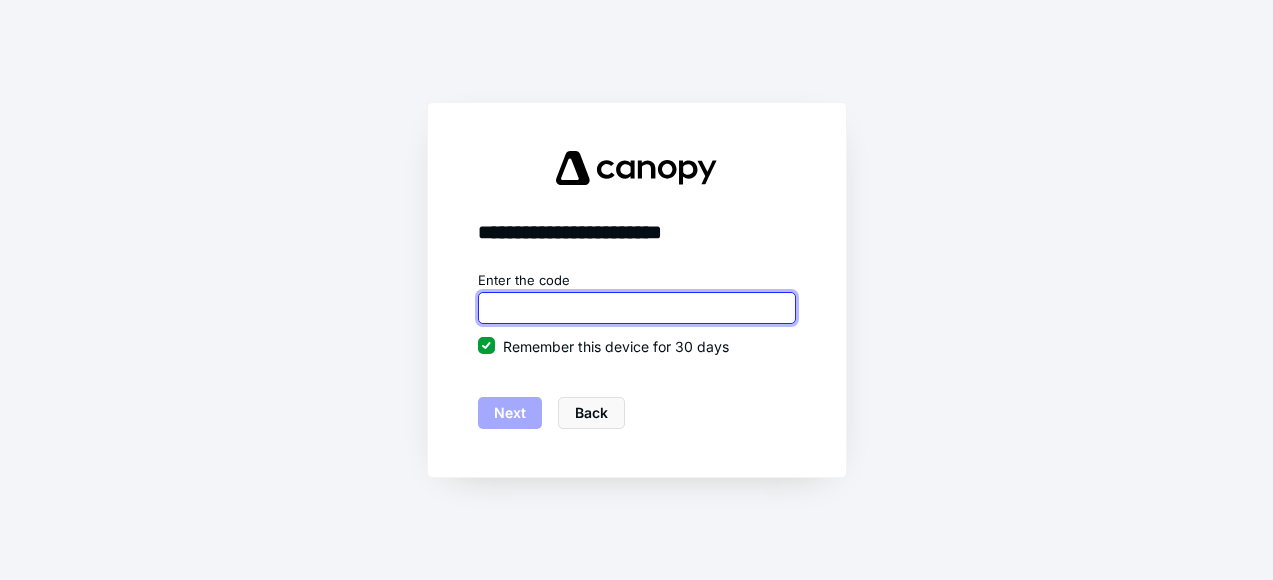 click at bounding box center (637, 308) 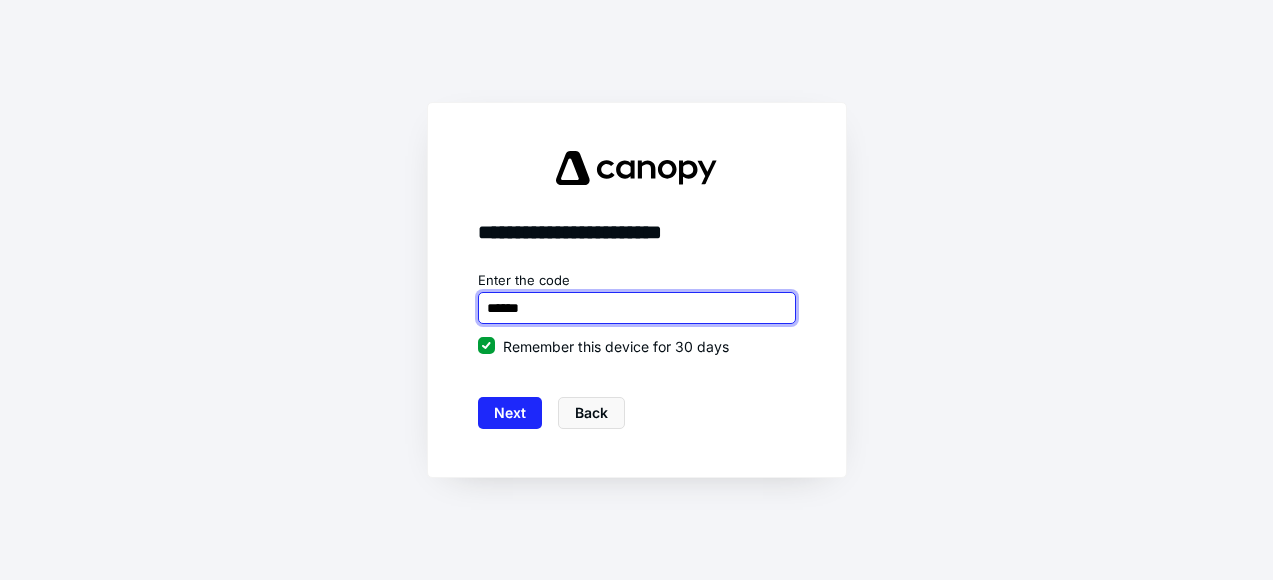 type on "******" 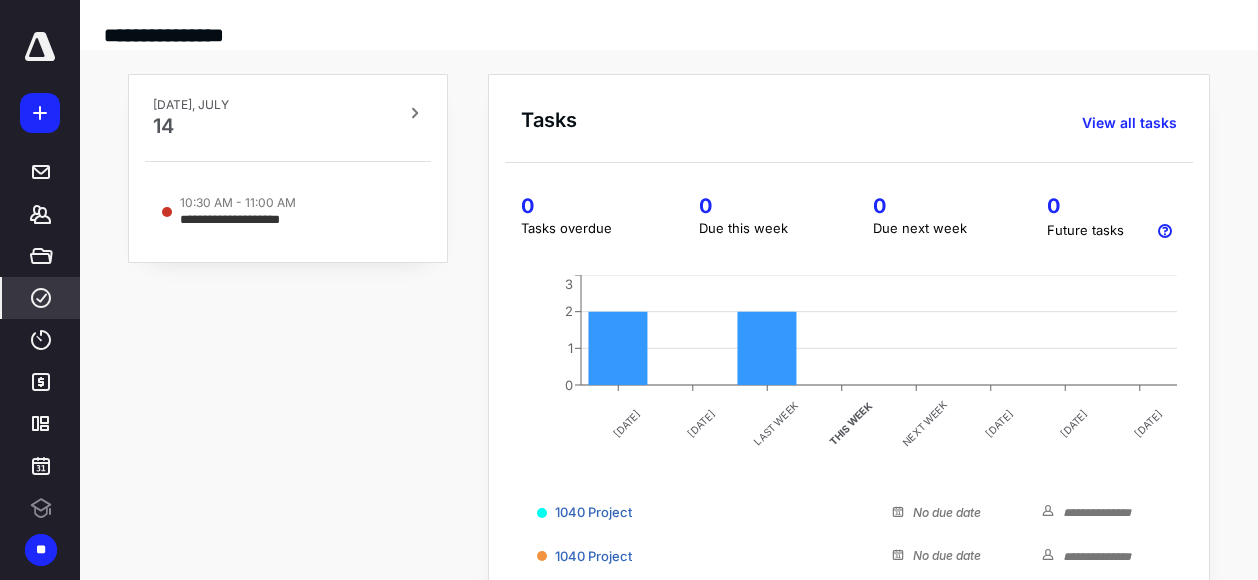 click 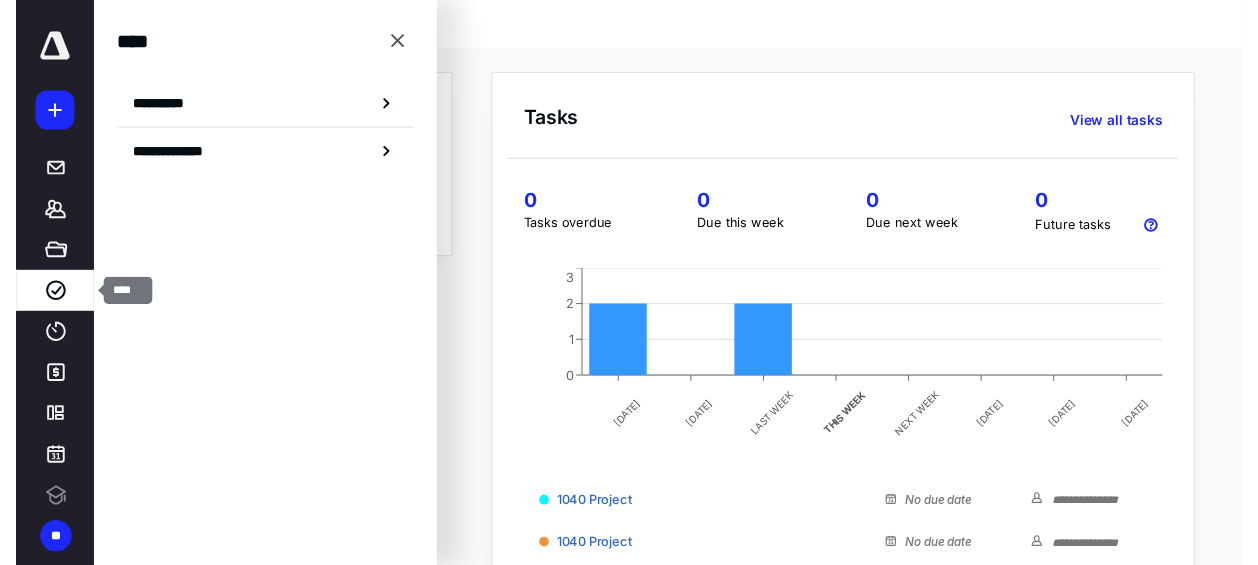 scroll, scrollTop: 0, scrollLeft: 0, axis: both 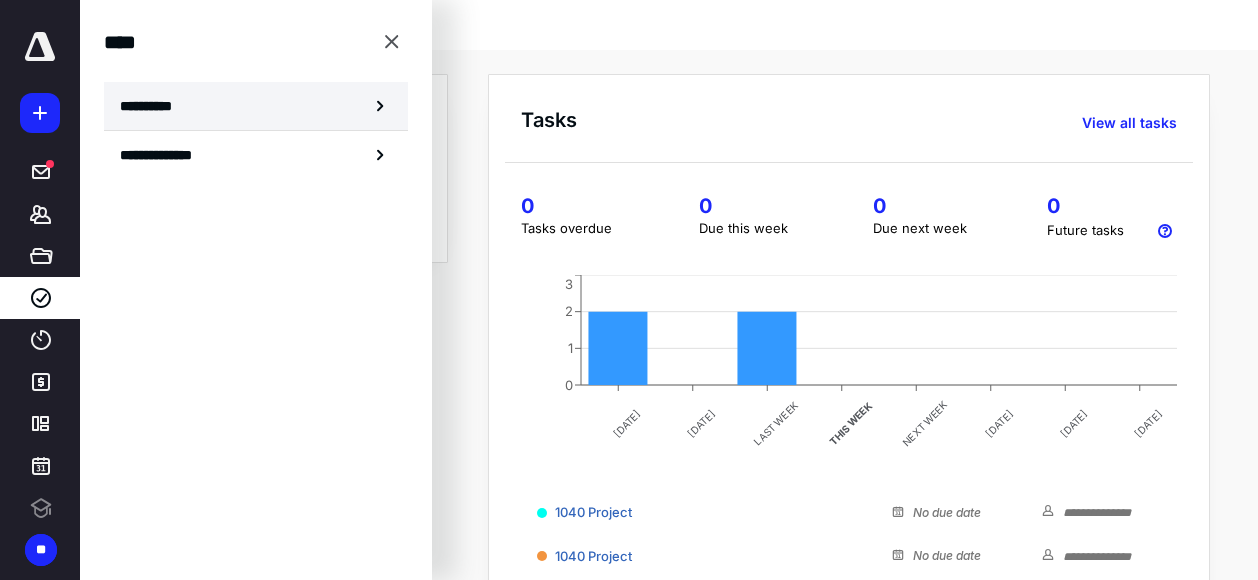 click on "**********" at bounding box center [256, 106] 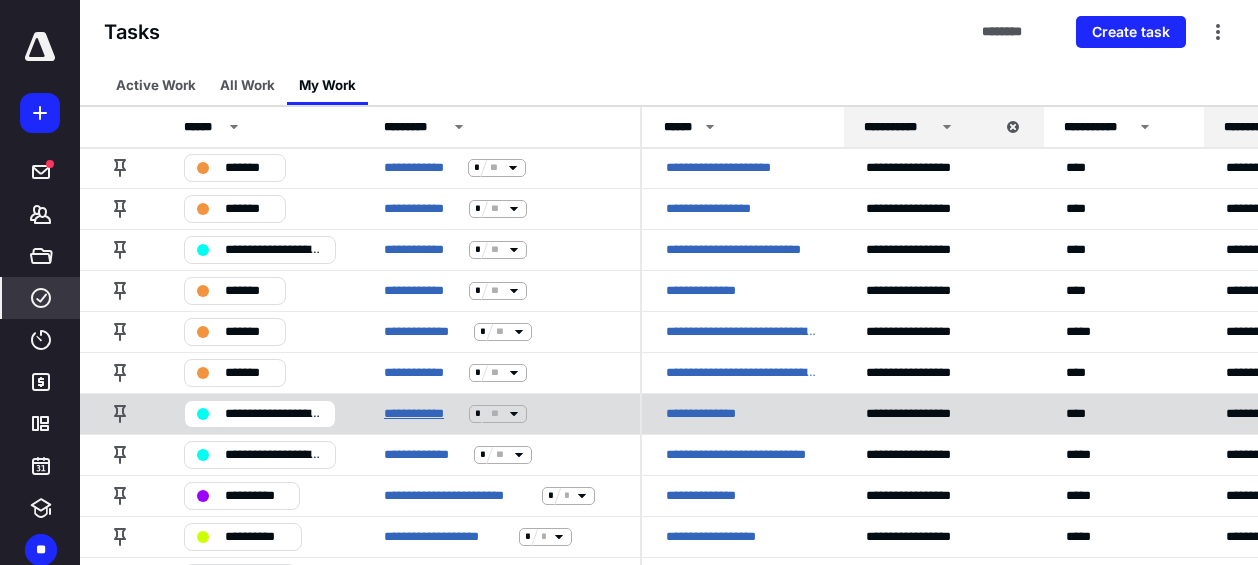 scroll, scrollTop: 500, scrollLeft: 0, axis: vertical 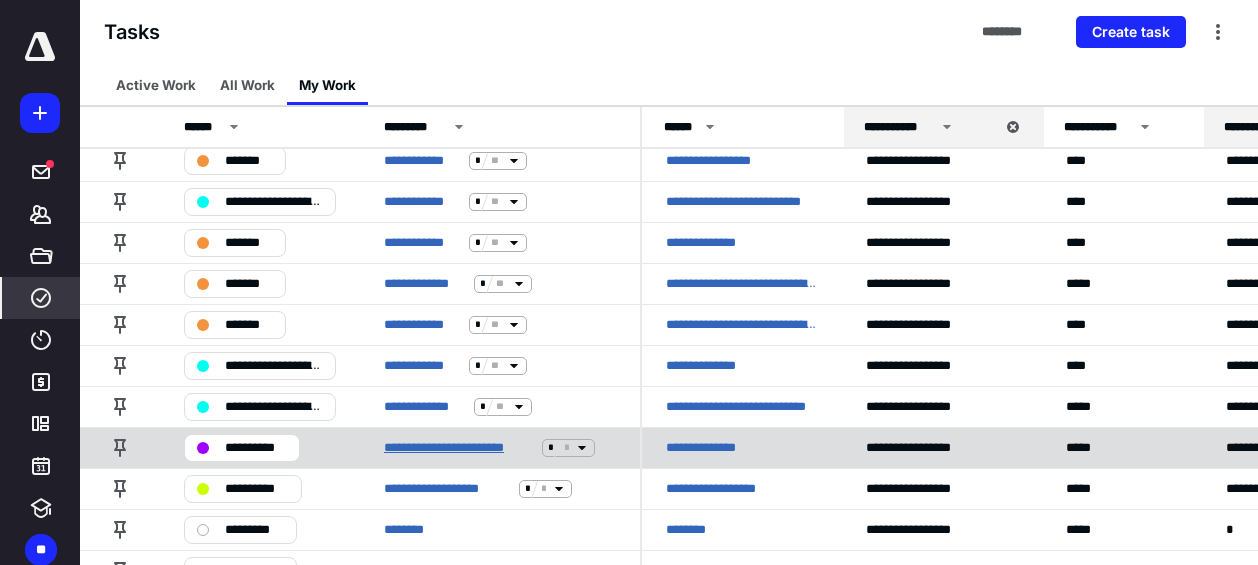 click on "**********" at bounding box center (459, 448) 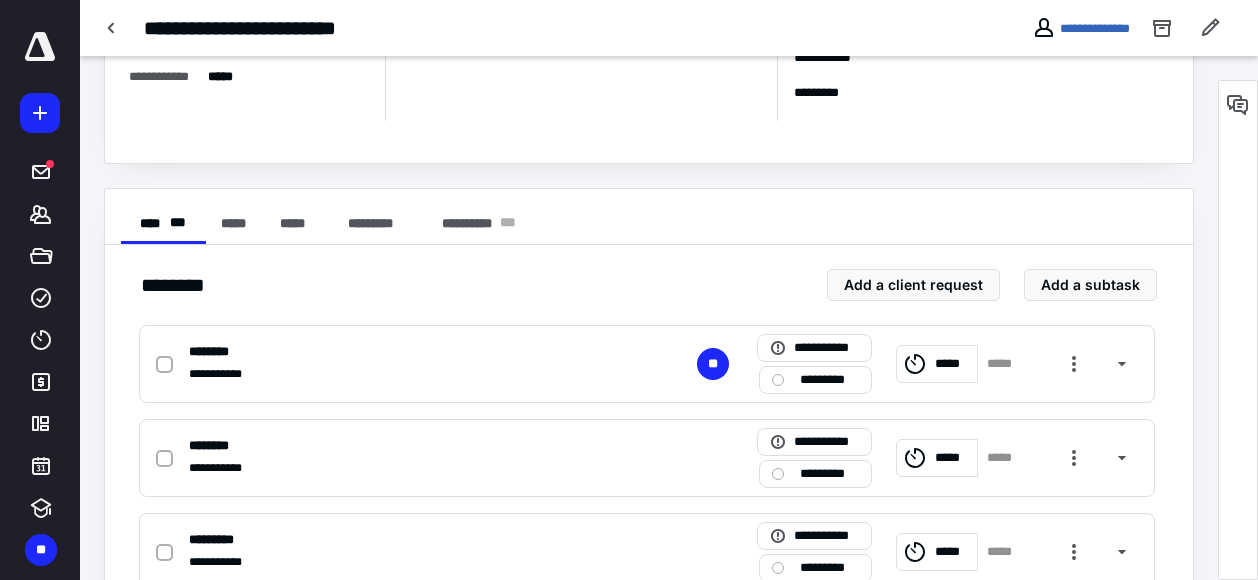 scroll, scrollTop: 333, scrollLeft: 0, axis: vertical 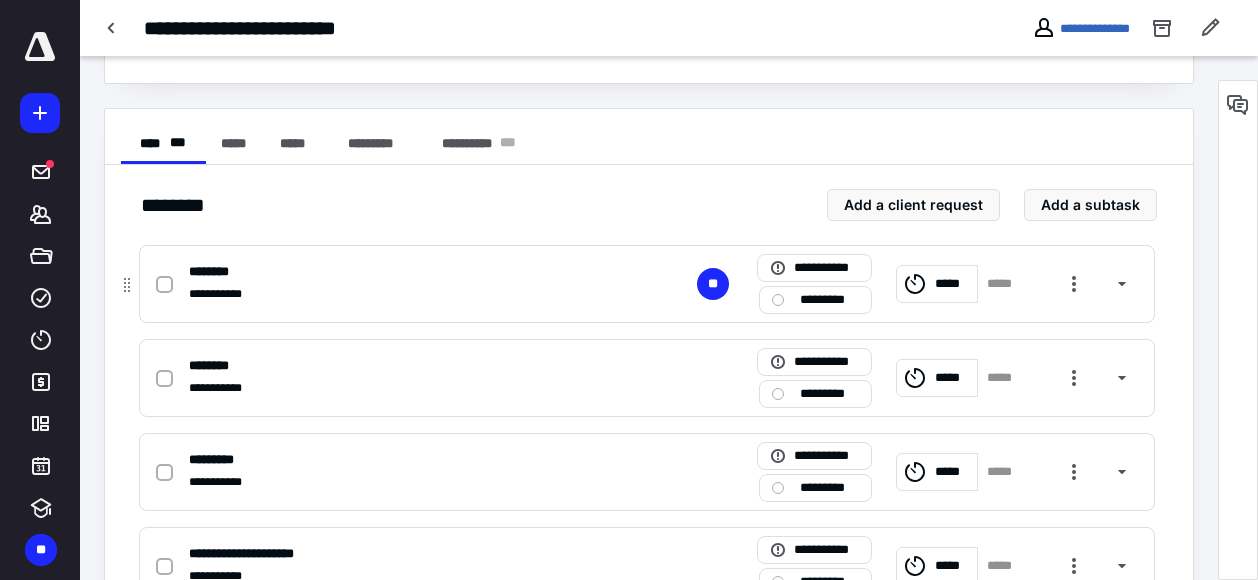 click on "*****" at bounding box center (953, 284) 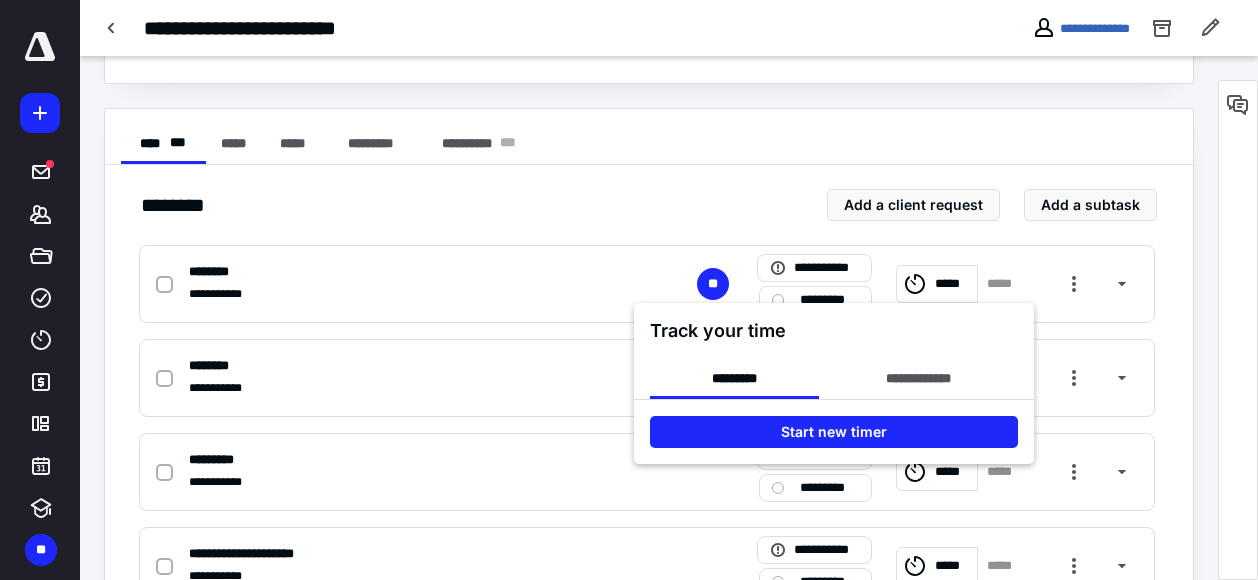 click on "**********" at bounding box center (834, 375) 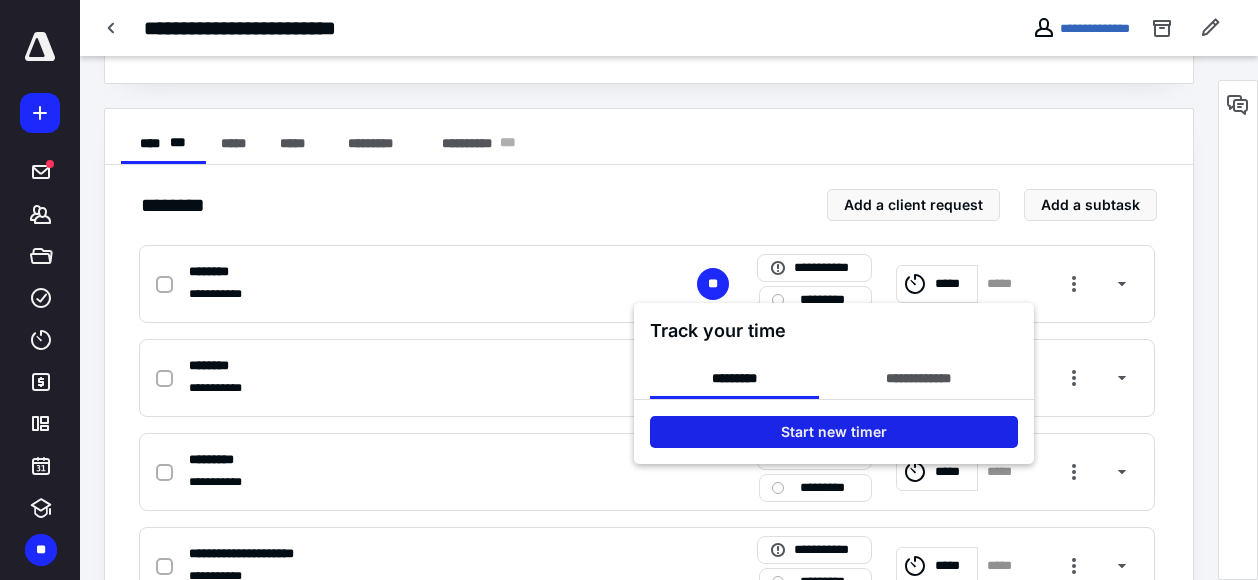 click on "Start new timer" at bounding box center [834, 432] 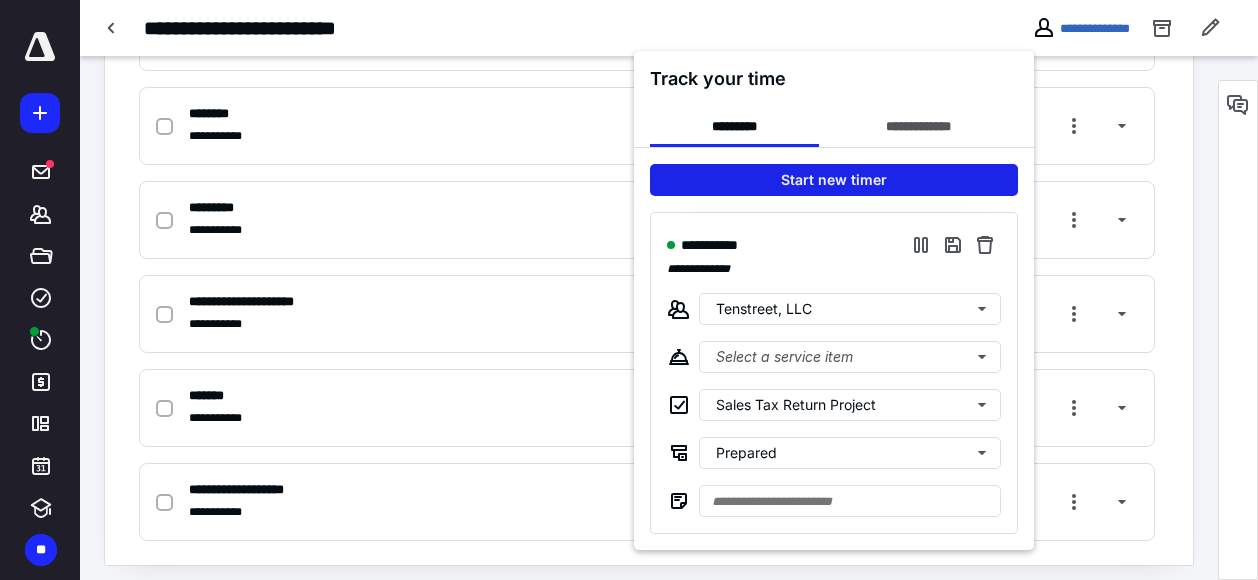 scroll, scrollTop: 595, scrollLeft: 0, axis: vertical 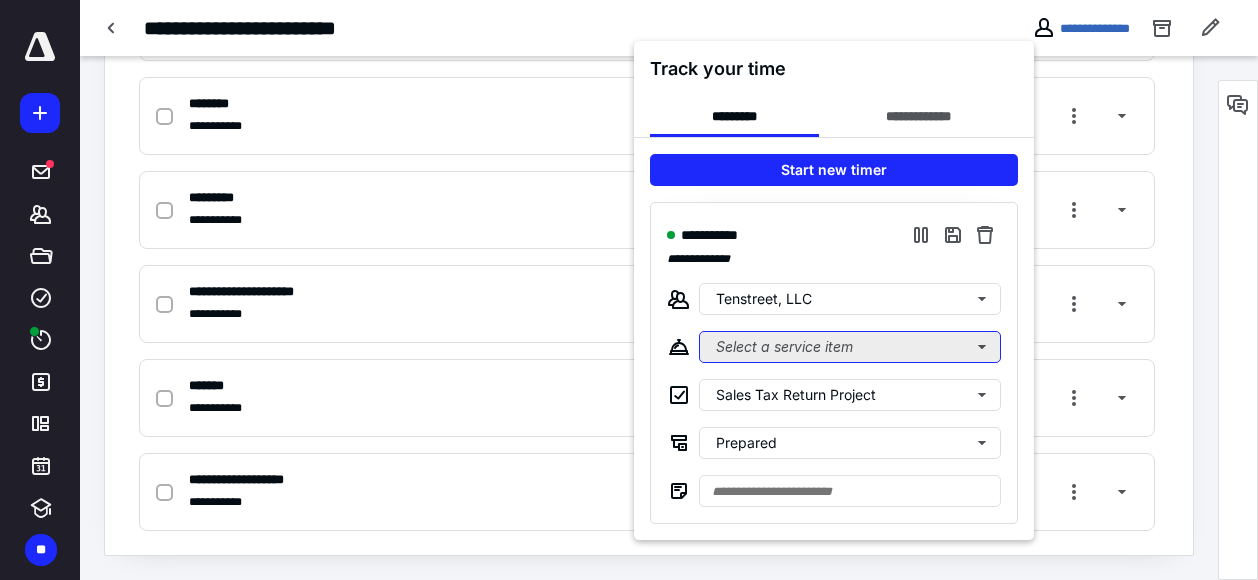 click on "Select a service item" at bounding box center [850, 347] 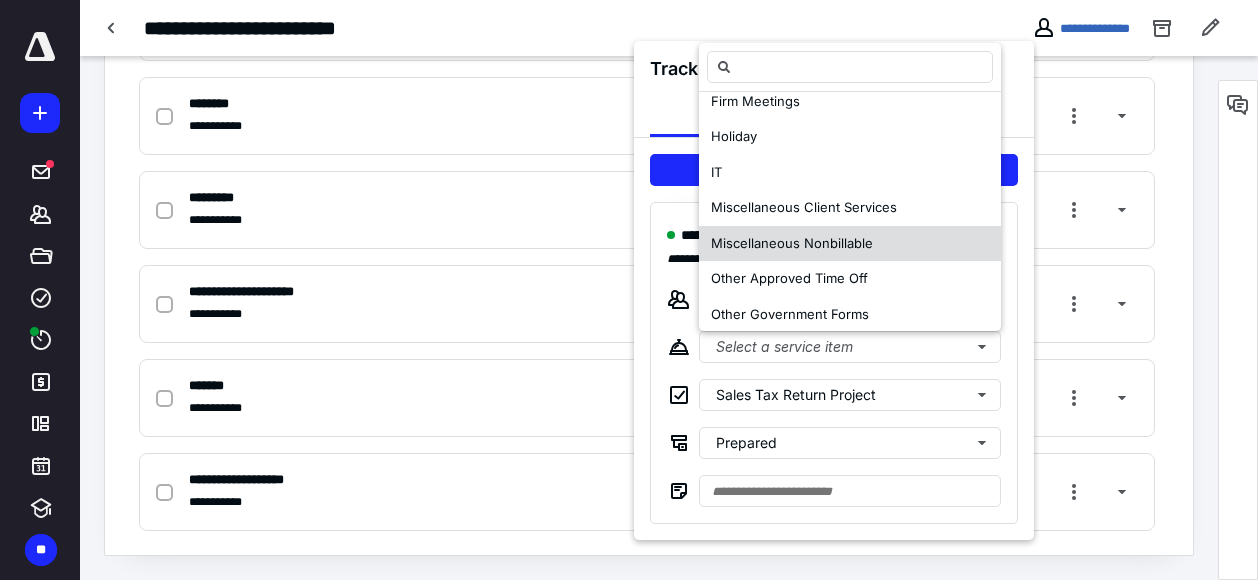 scroll, scrollTop: 1000, scrollLeft: 0, axis: vertical 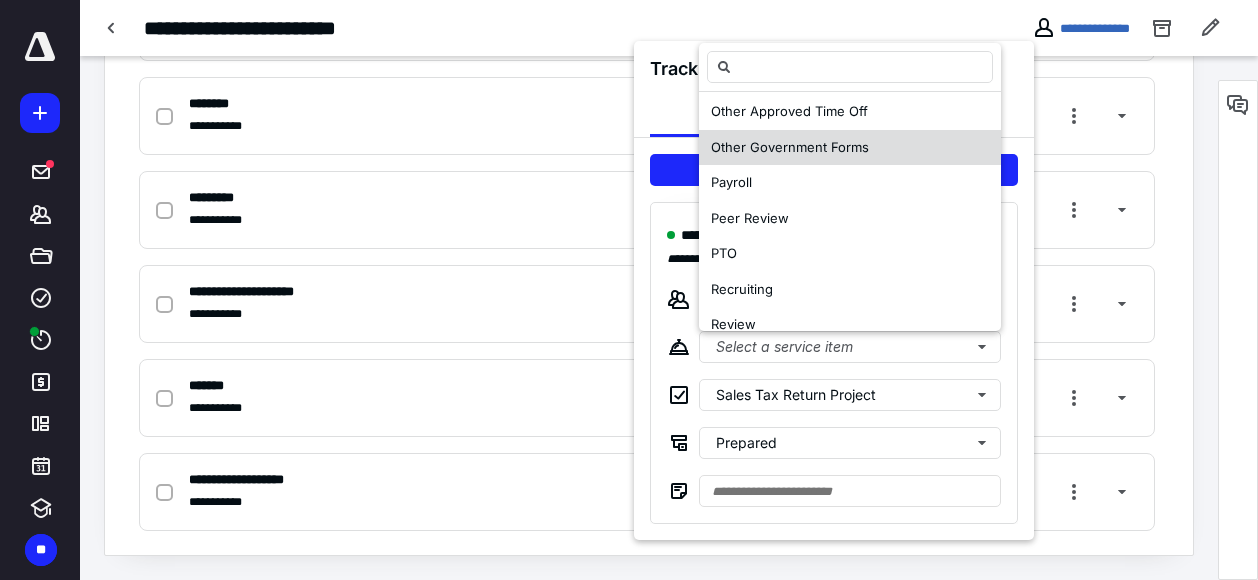 click on "Other Government Forms" at bounding box center (790, 148) 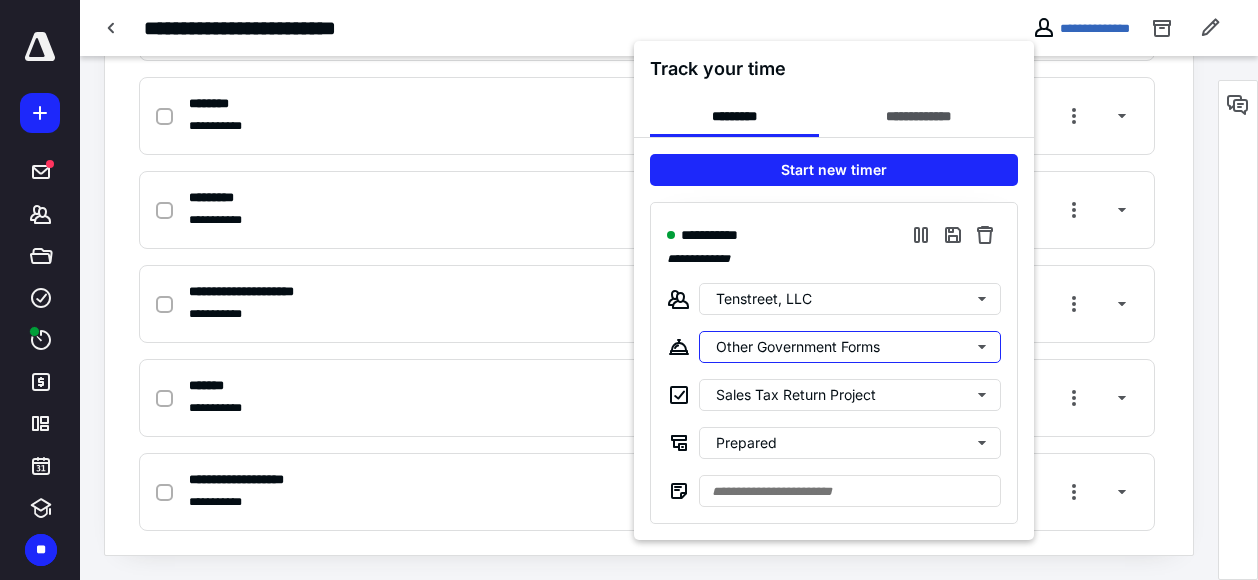 scroll, scrollTop: 0, scrollLeft: 0, axis: both 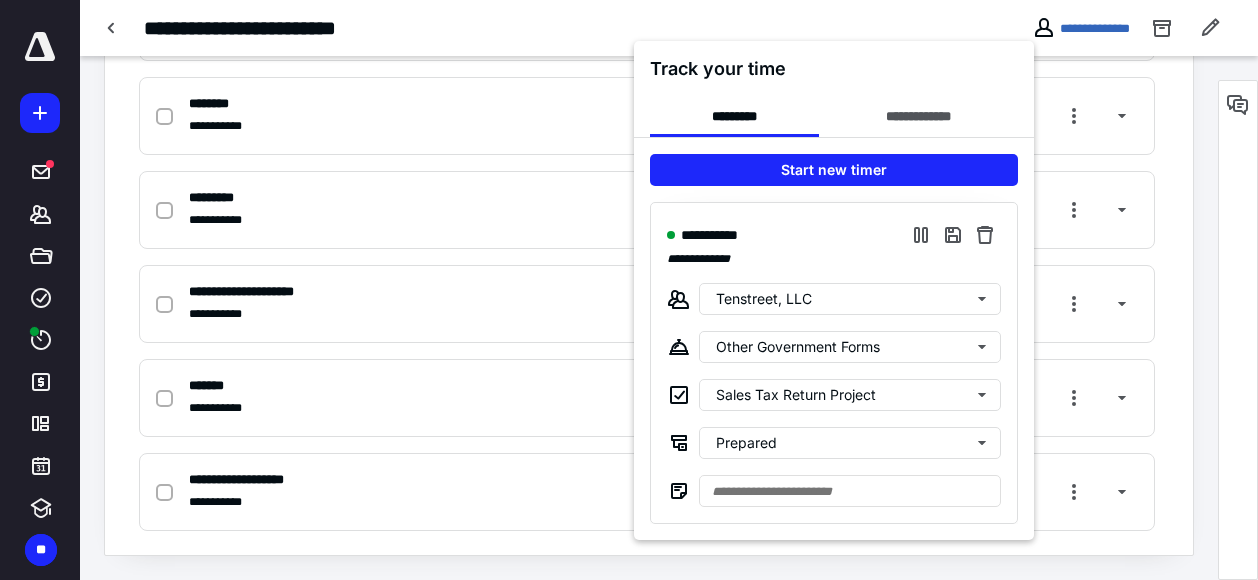 click at bounding box center (629, 290) 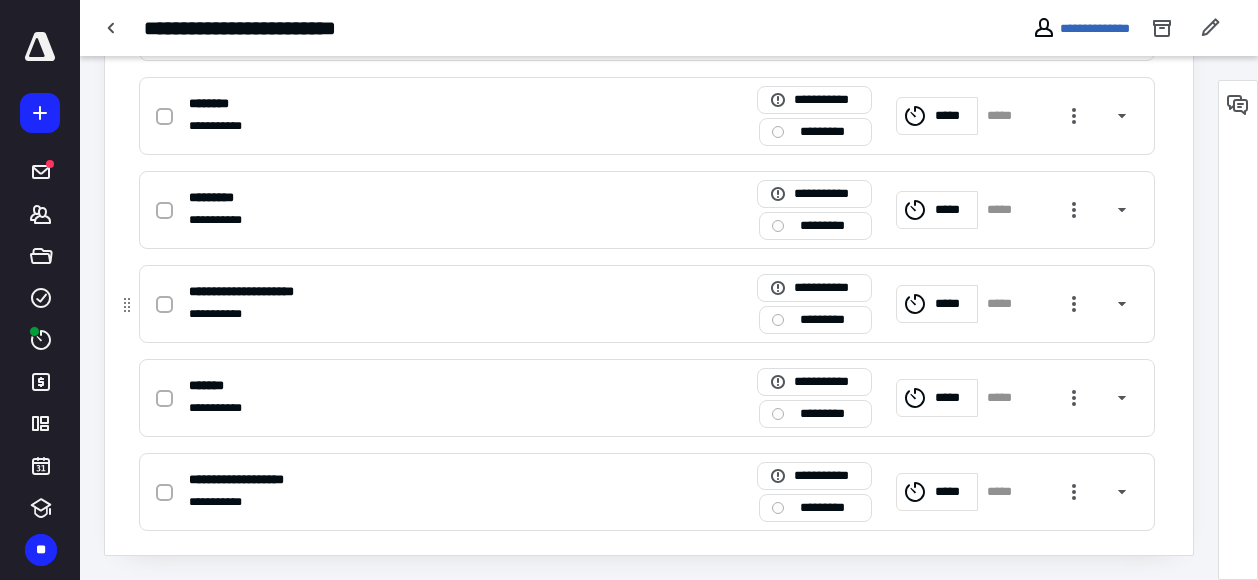 scroll, scrollTop: 428, scrollLeft: 0, axis: vertical 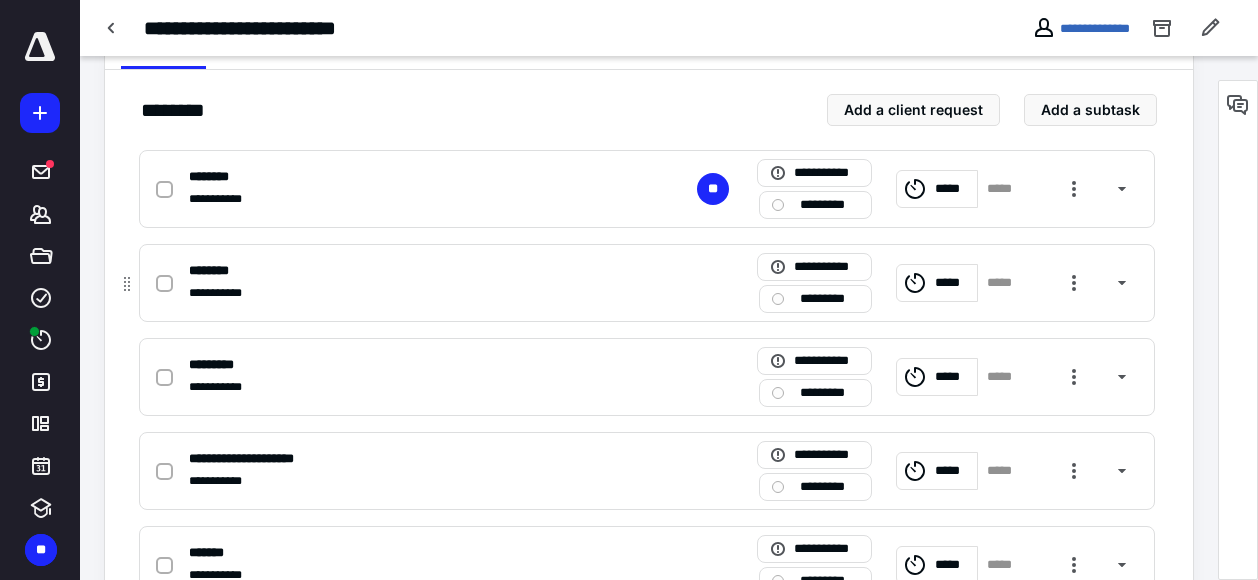 click at bounding box center (164, 284) 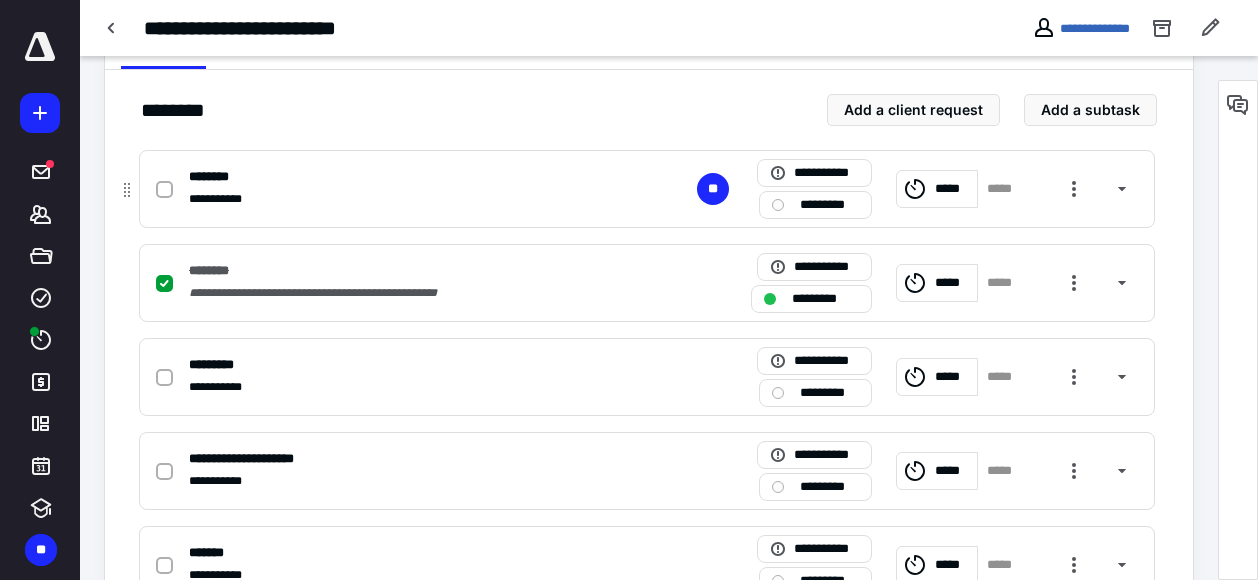 click at bounding box center [164, 190] 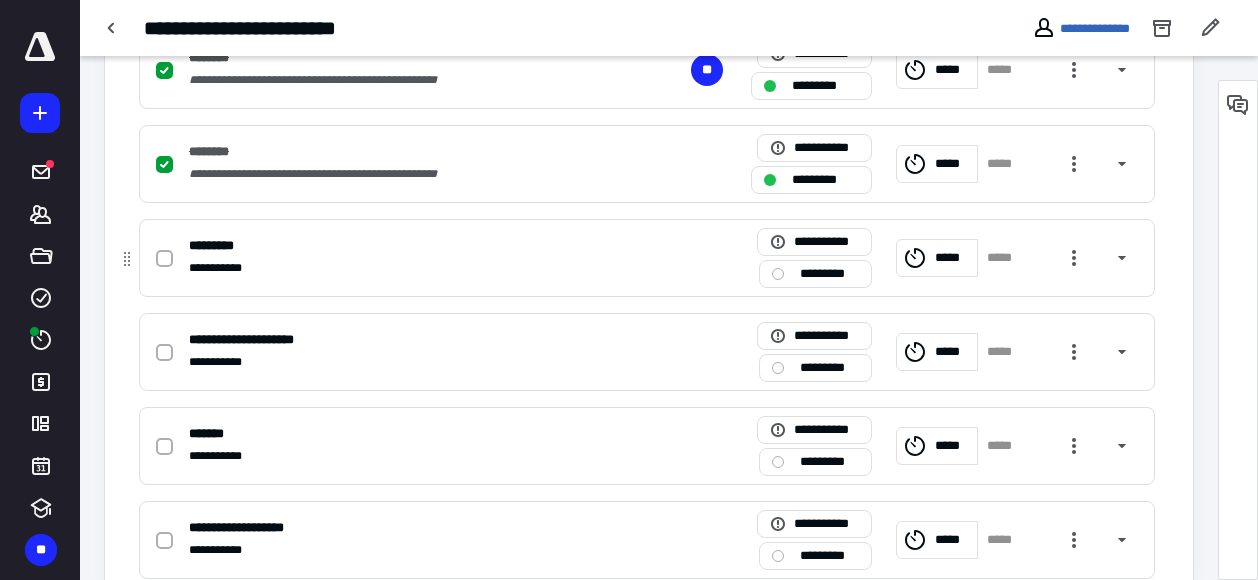 scroll, scrollTop: 595, scrollLeft: 0, axis: vertical 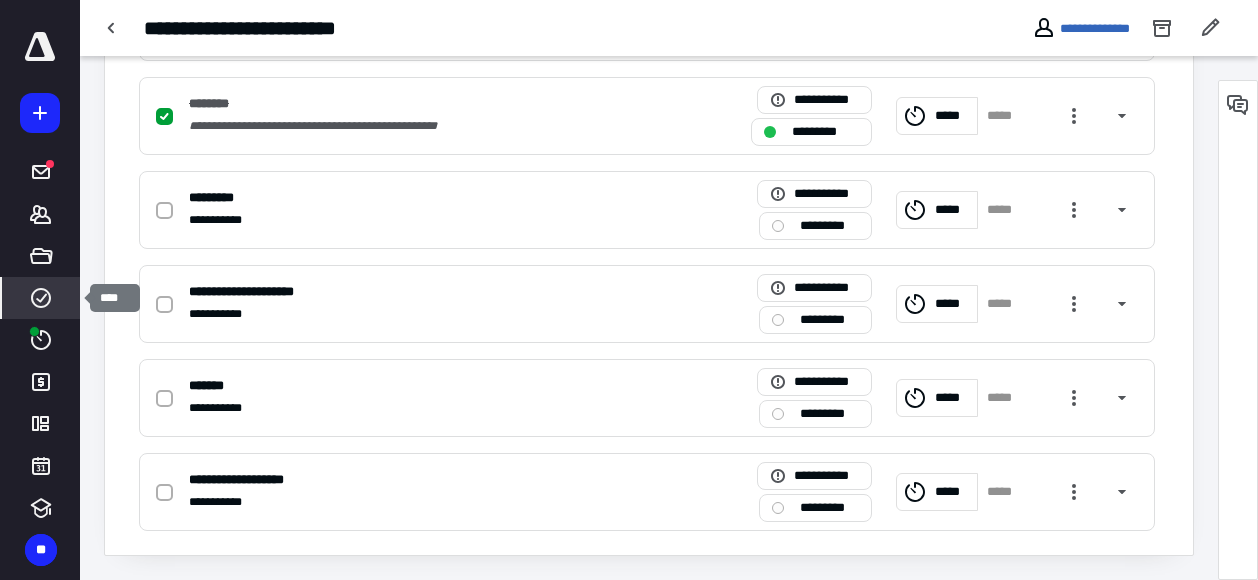 click 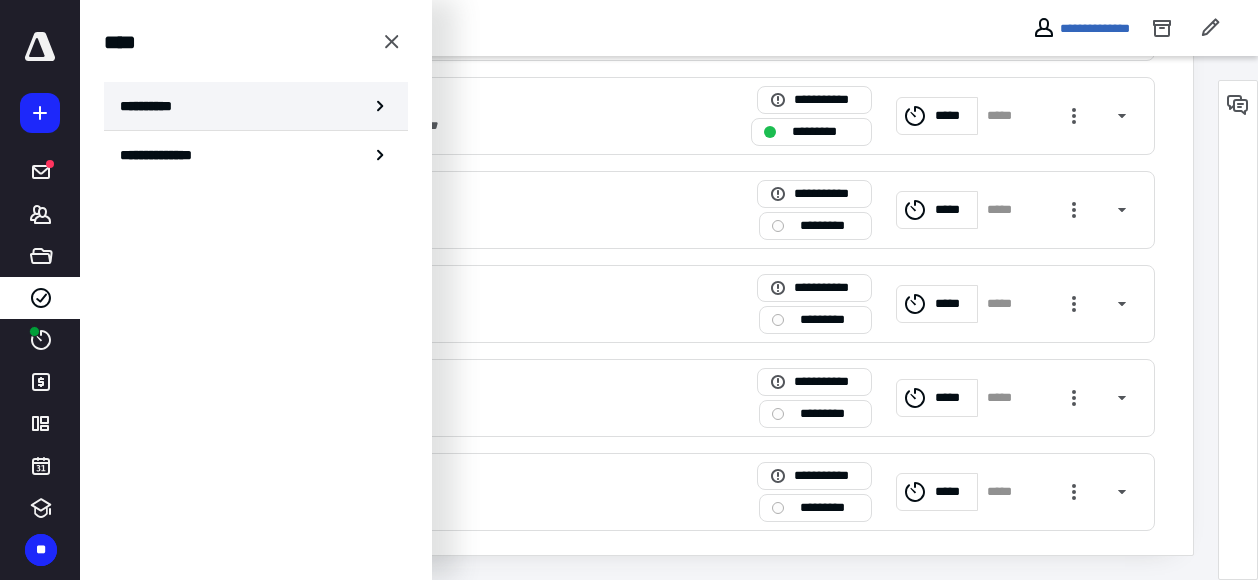 click on "**********" at bounding box center [256, 106] 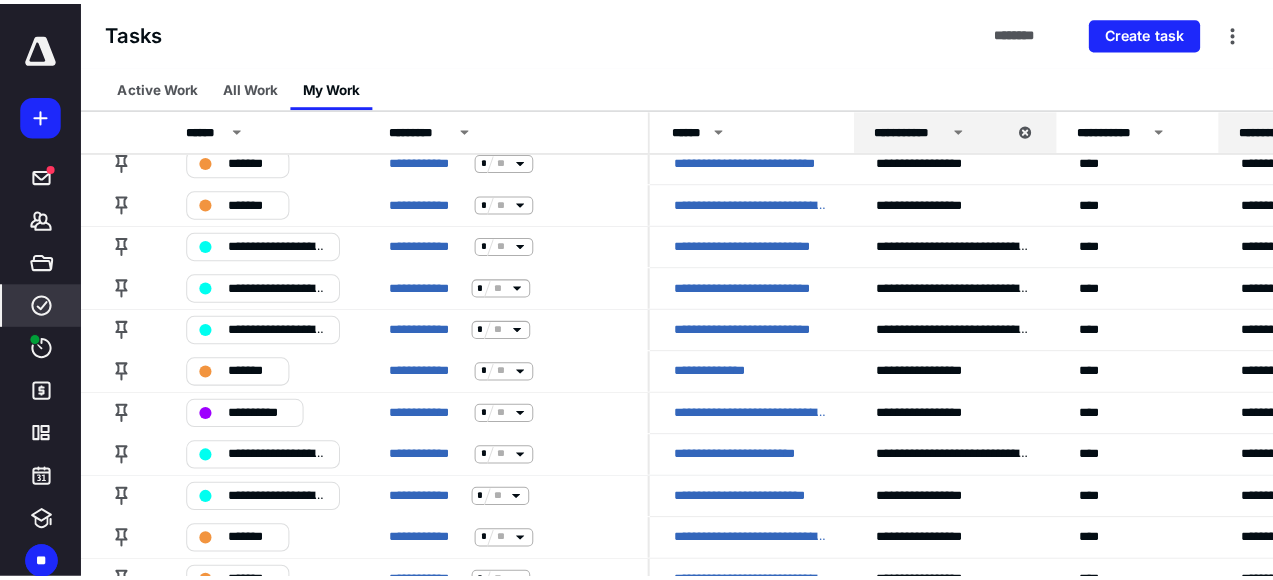 scroll, scrollTop: 0, scrollLeft: 0, axis: both 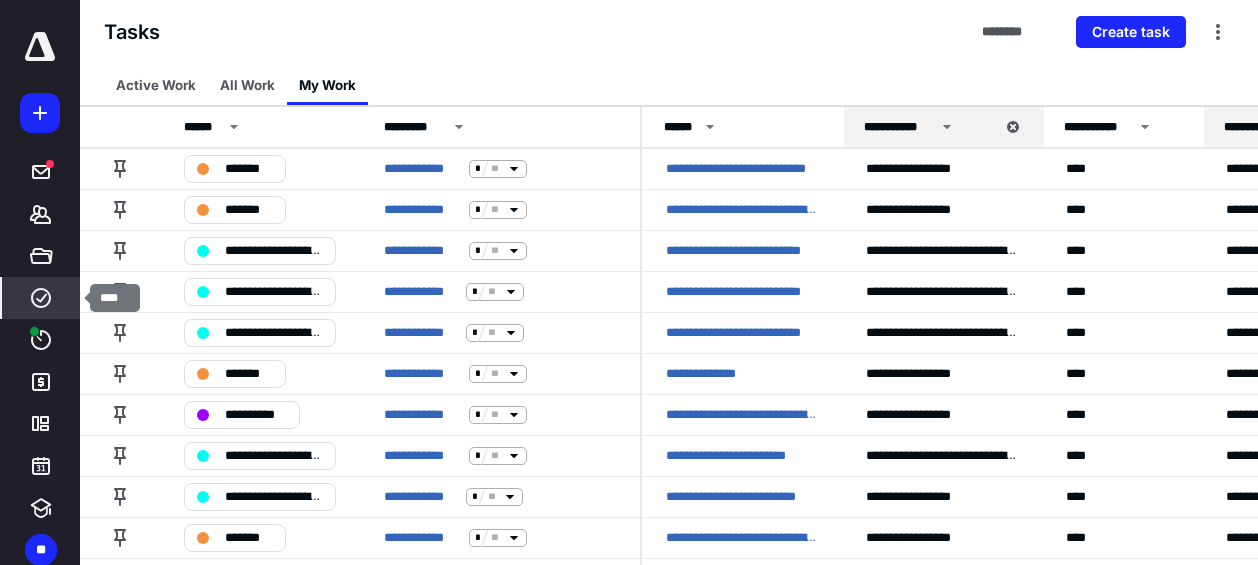 click 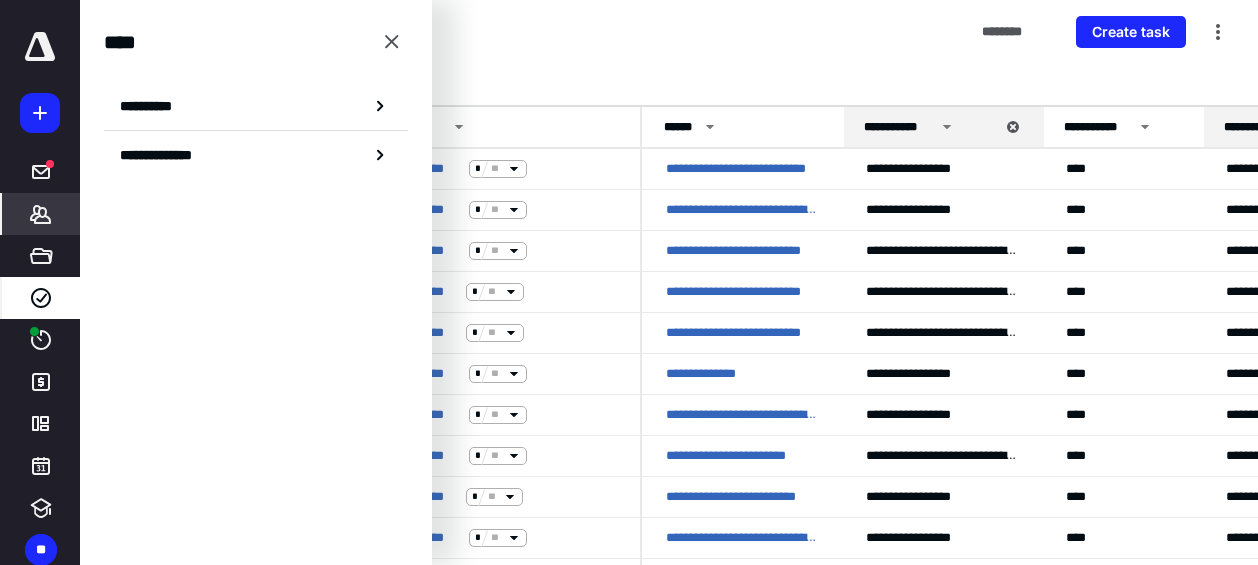 click 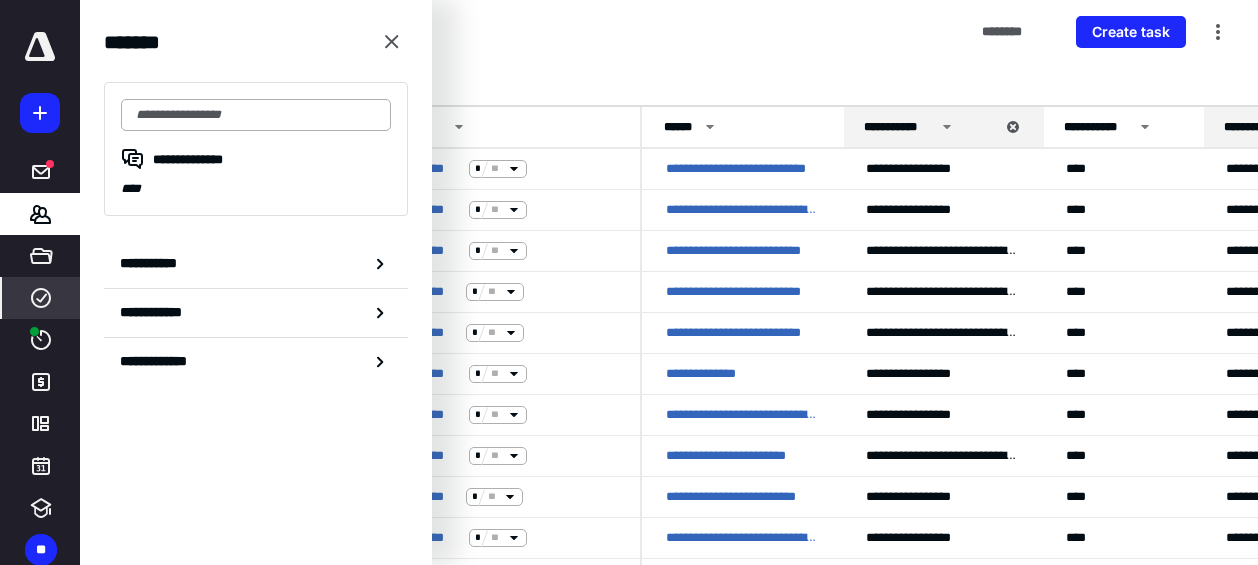 click at bounding box center [256, 115] 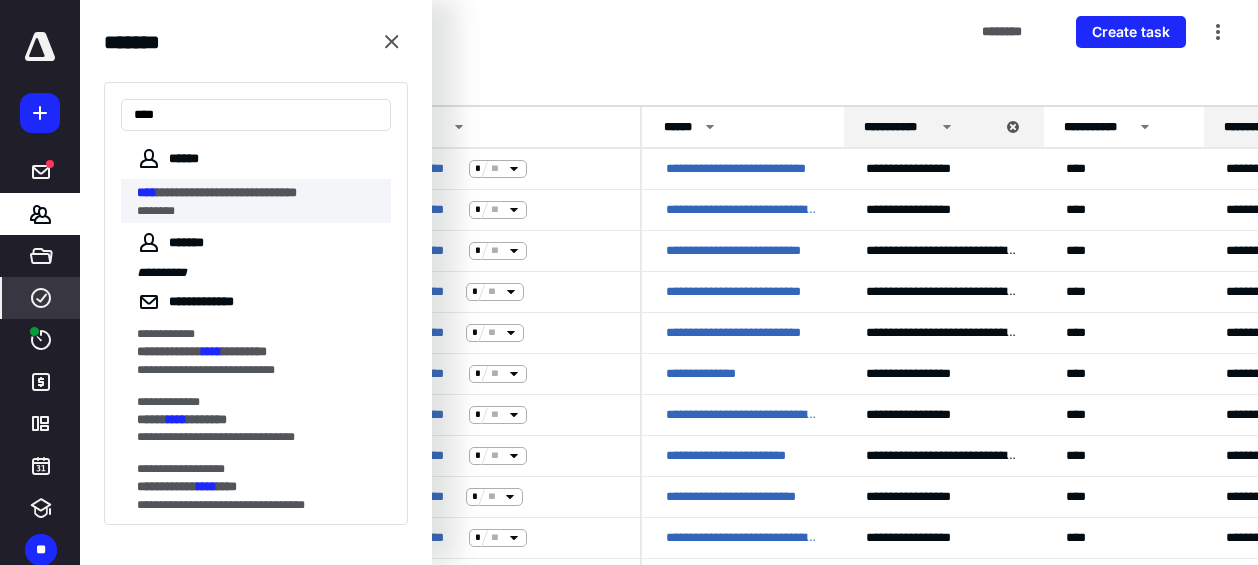 type on "****" 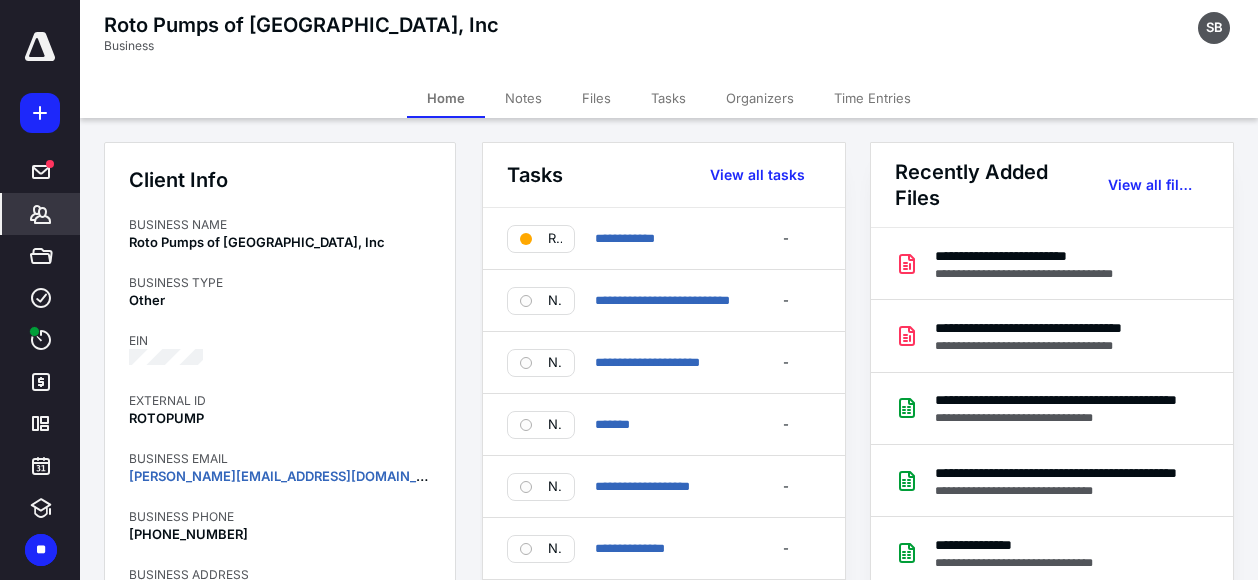 click on "Files" at bounding box center [596, 98] 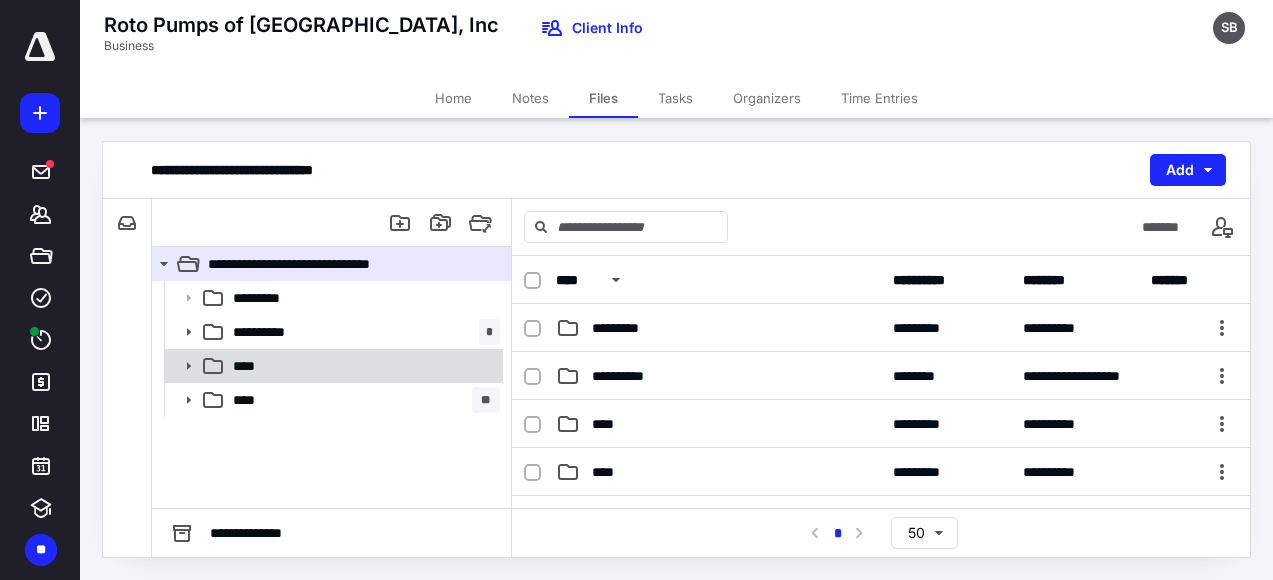 click 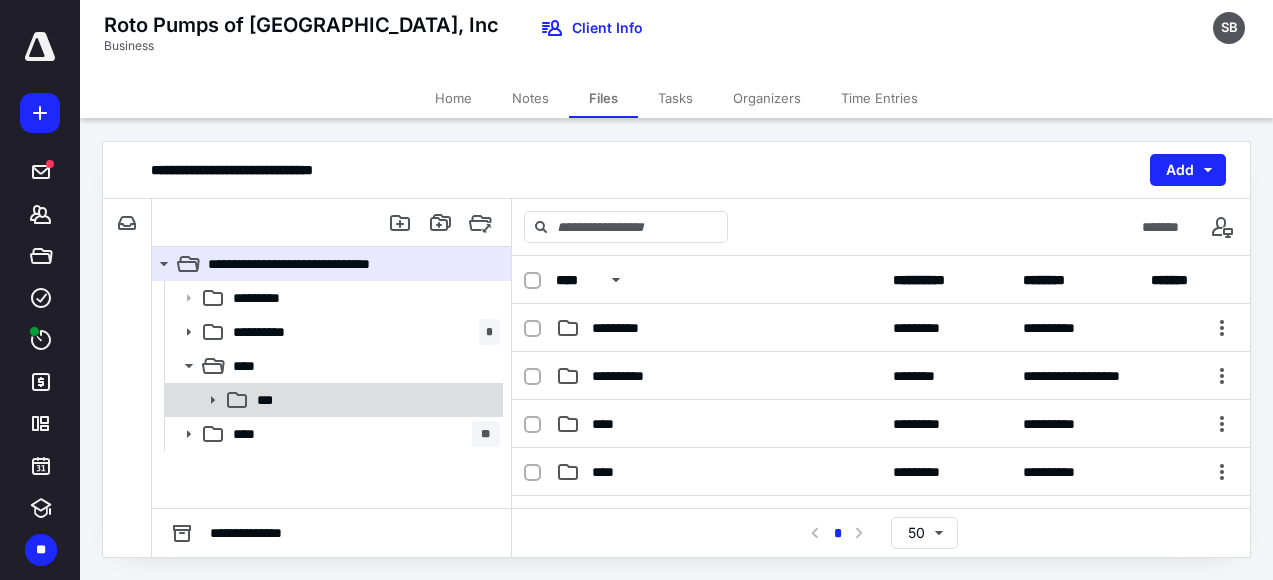 click 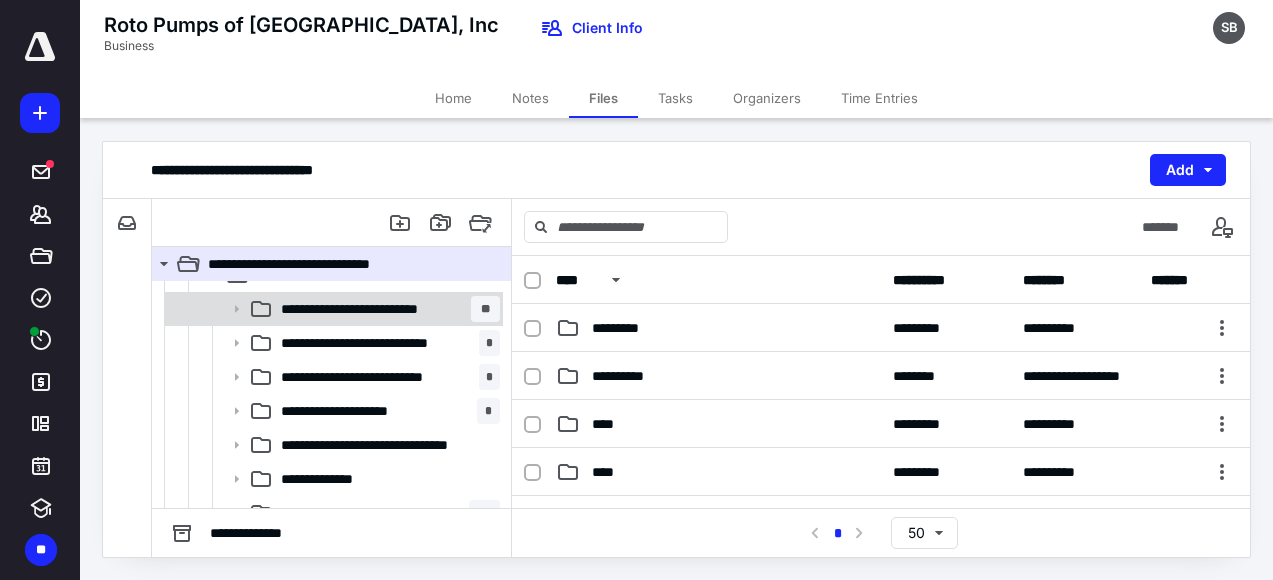 scroll, scrollTop: 167, scrollLeft: 0, axis: vertical 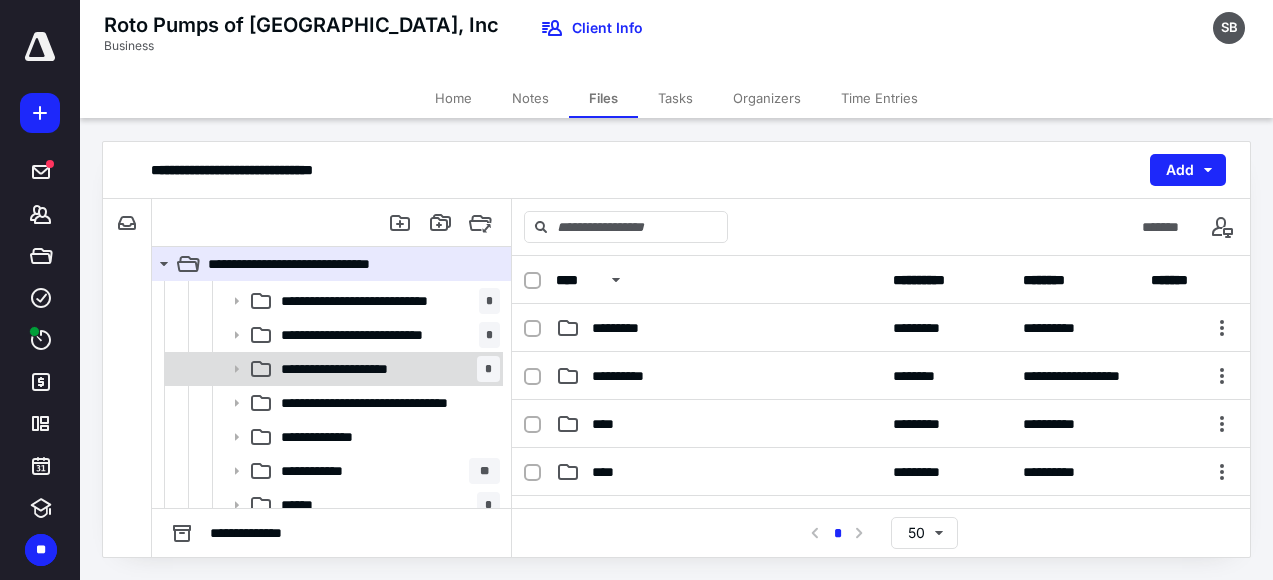 click on "**********" at bounding box center (386, 369) 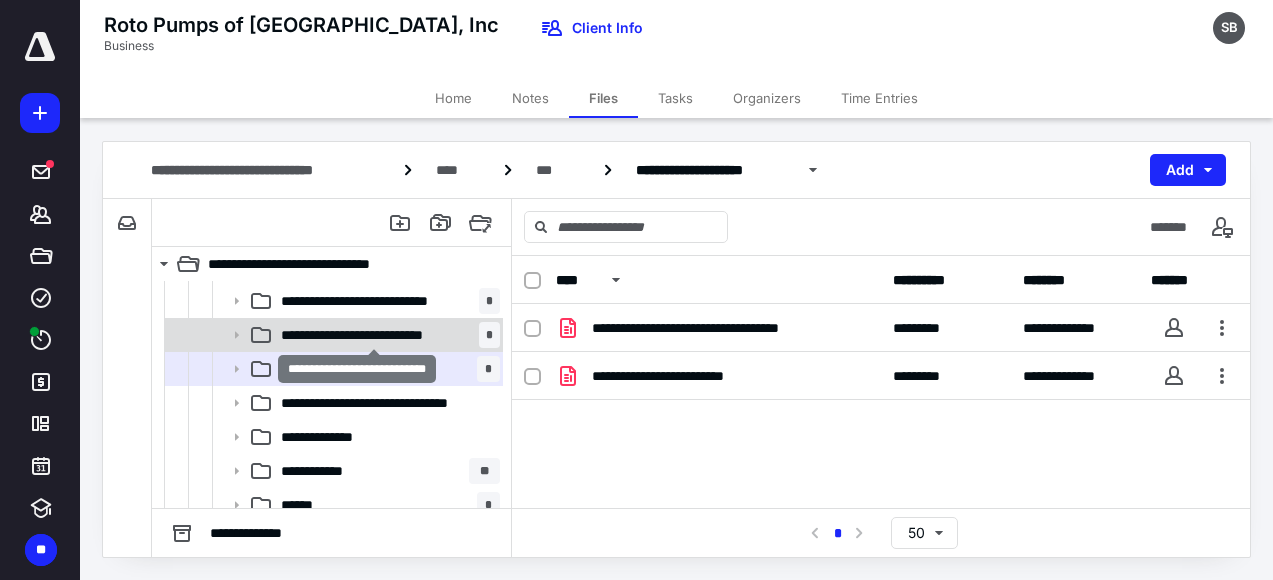 click on "**********" at bounding box center (374, 335) 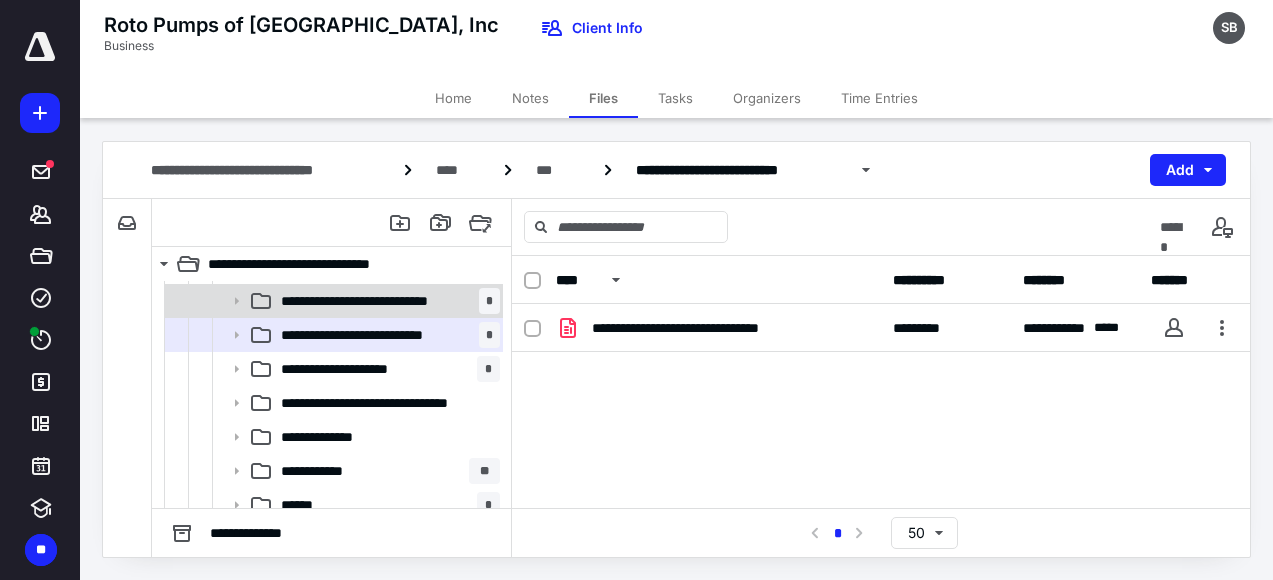click on "**********" at bounding box center (374, 301) 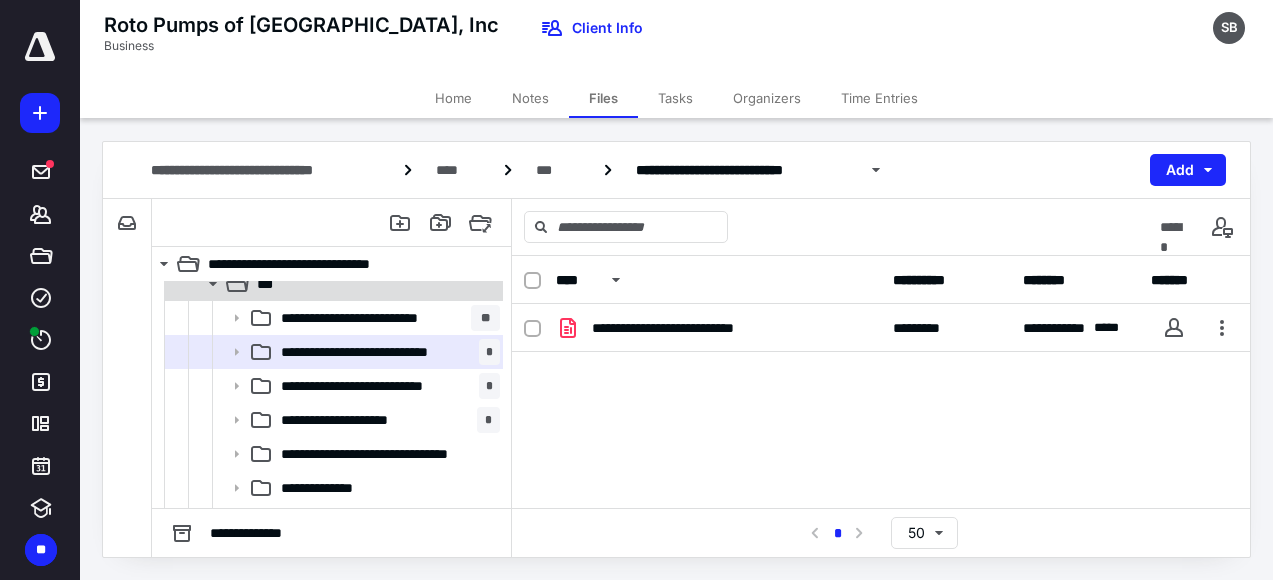 scroll, scrollTop: 0, scrollLeft: 0, axis: both 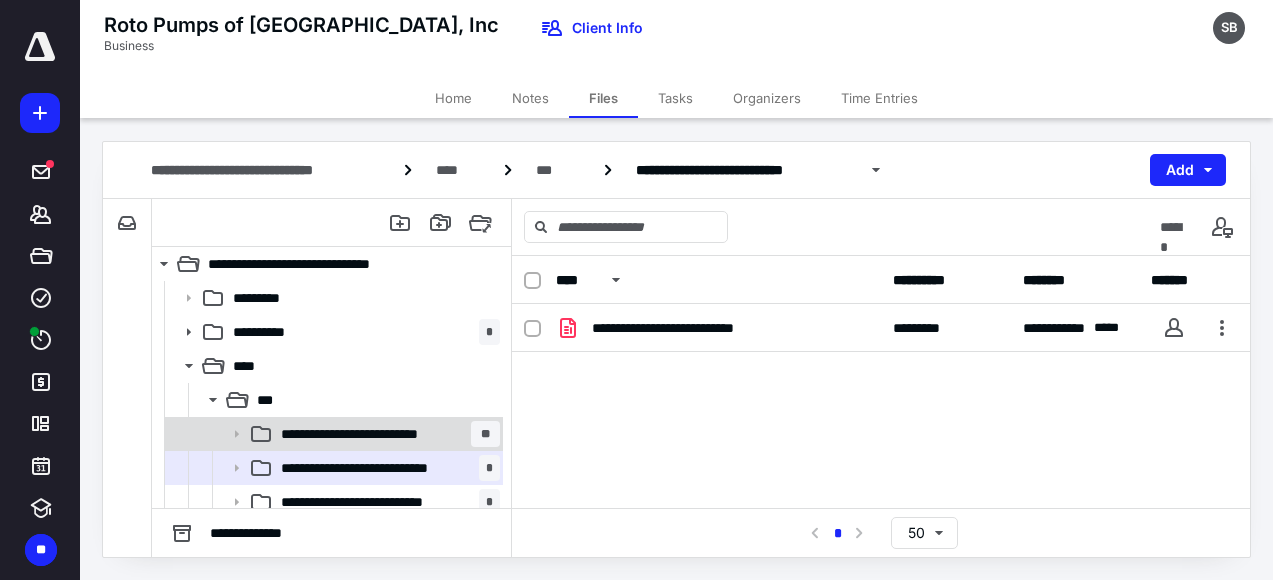 click on "**********" at bounding box center [332, 434] 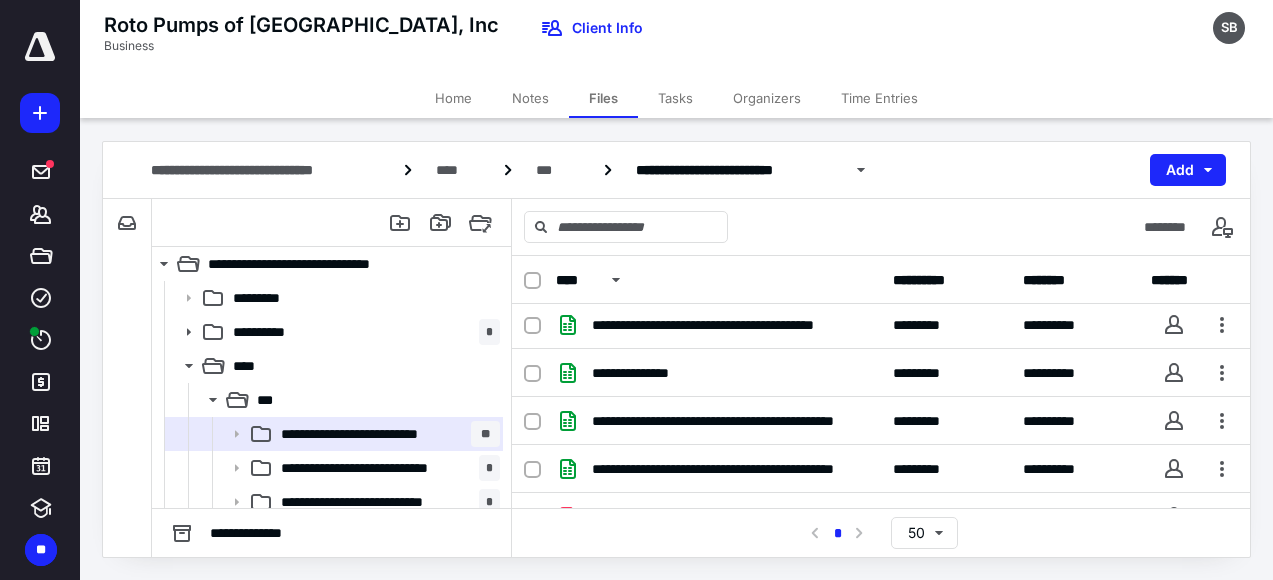 scroll, scrollTop: 0, scrollLeft: 0, axis: both 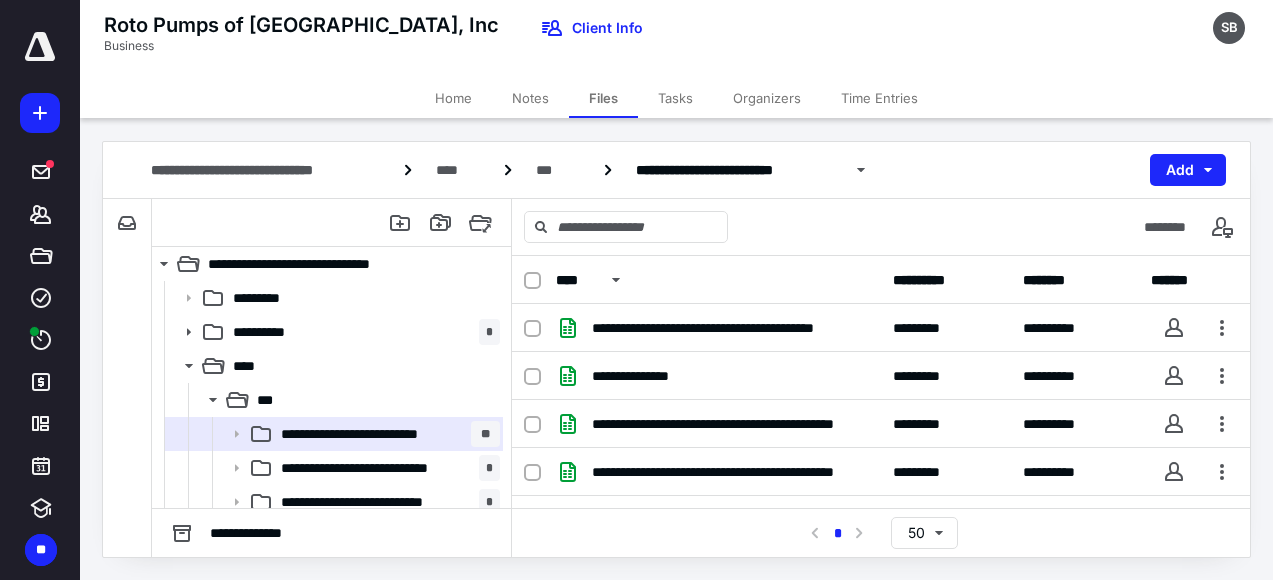 click on "**********" at bounding box center [386, 502] 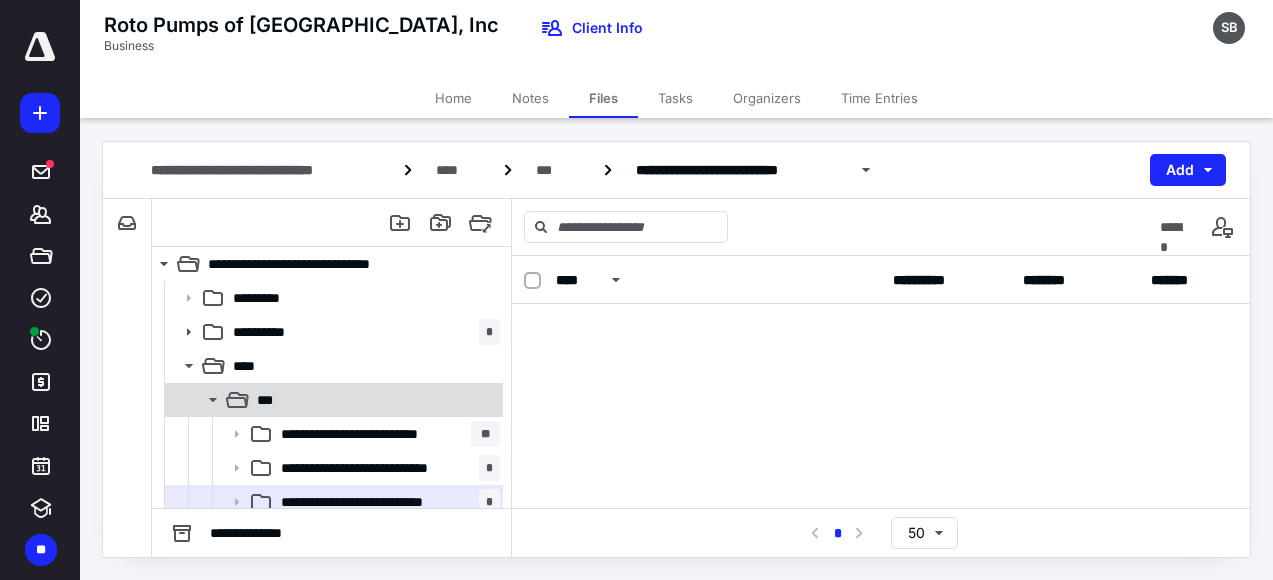 scroll, scrollTop: 96, scrollLeft: 0, axis: vertical 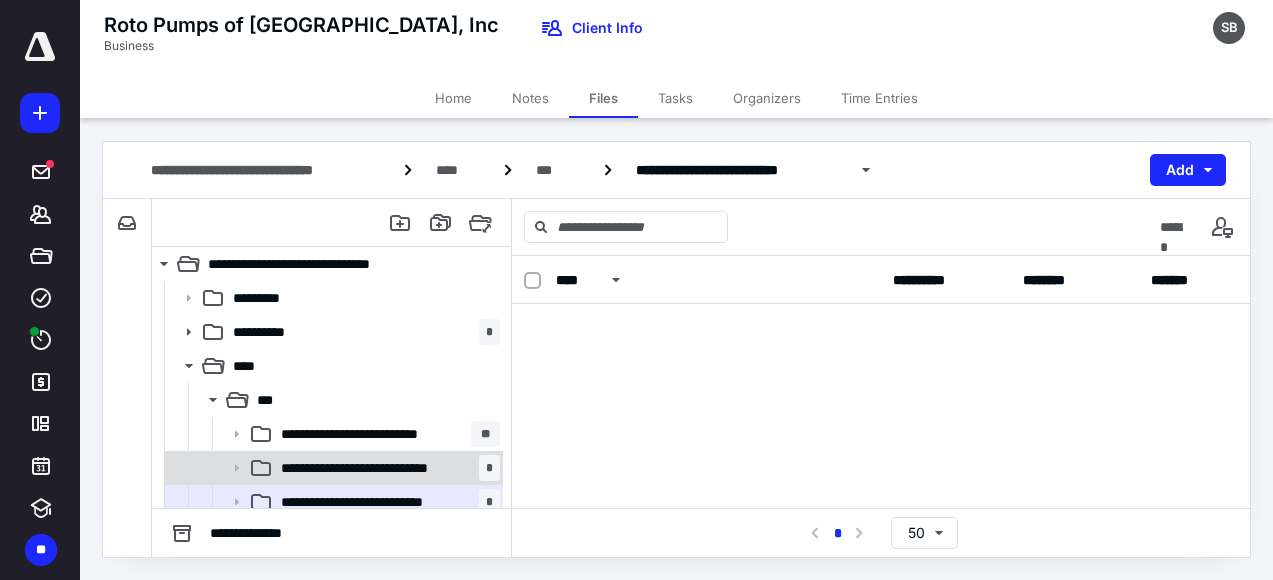 click on "**********" at bounding box center (386, 468) 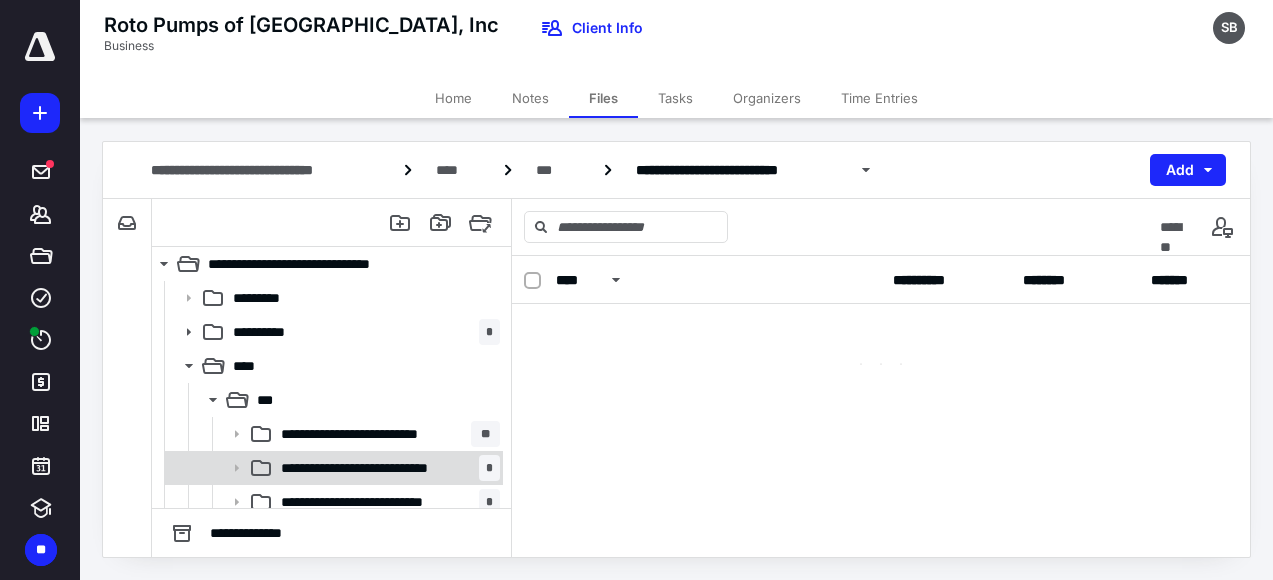 scroll, scrollTop: 0, scrollLeft: 0, axis: both 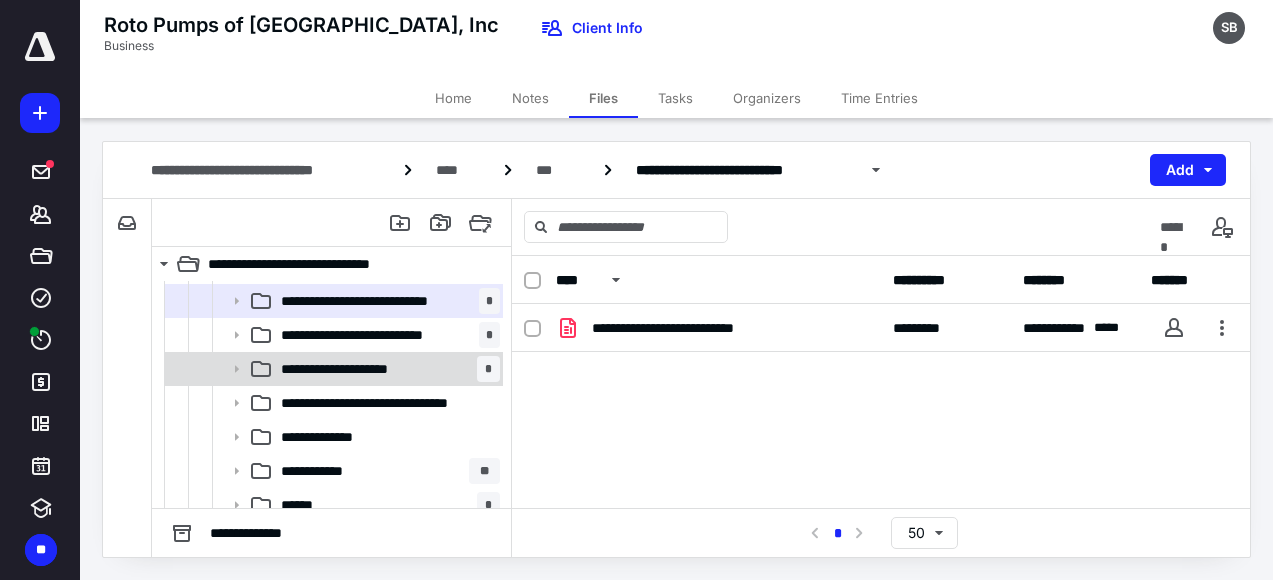 click on "**********" at bounding box center [353, 369] 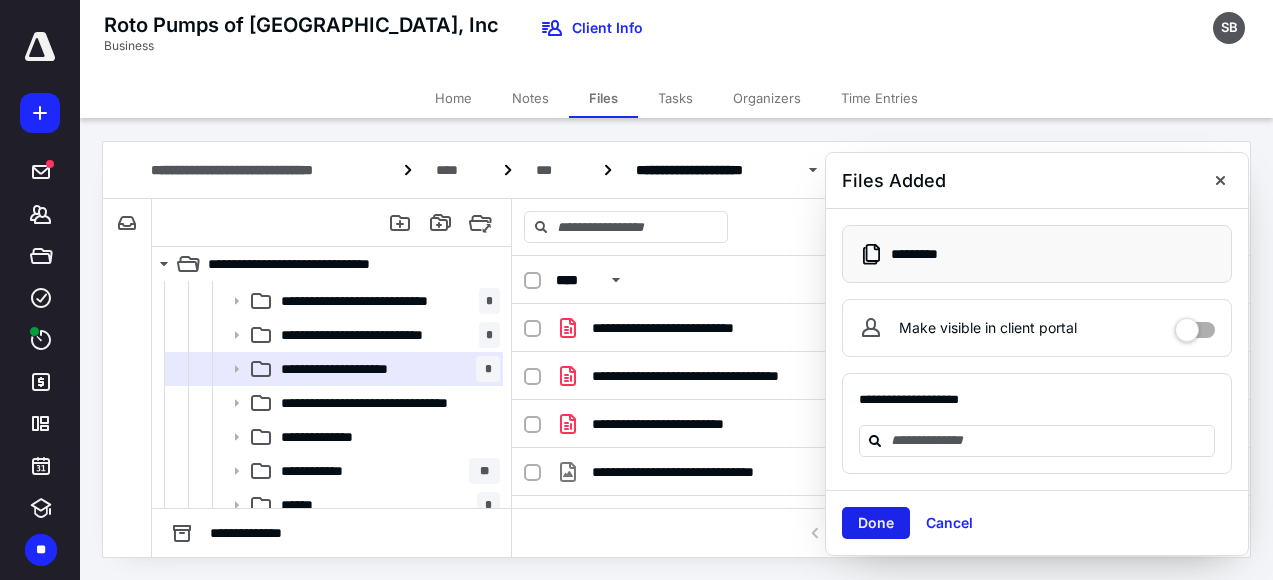 click on "Done" at bounding box center (876, 523) 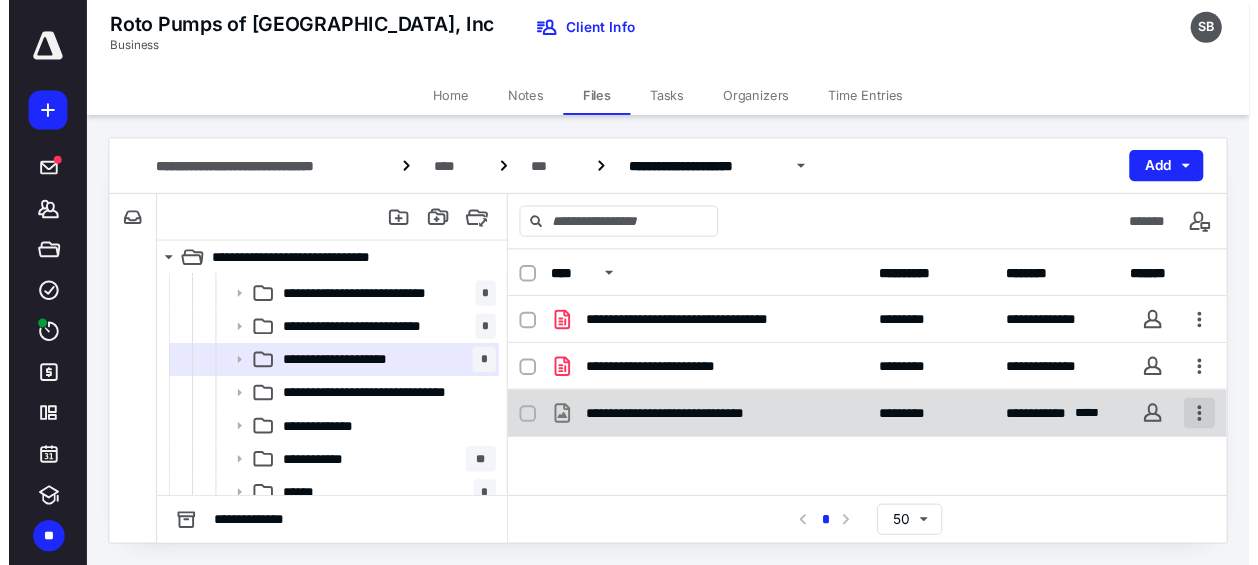 scroll, scrollTop: 96, scrollLeft: 0, axis: vertical 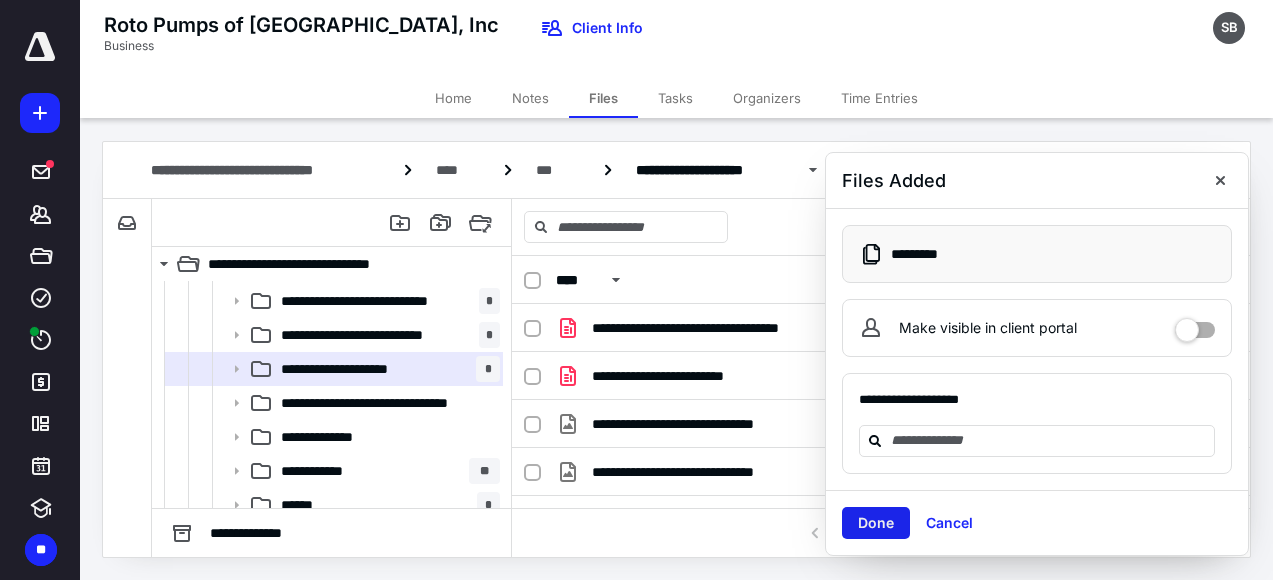 click on "Done" at bounding box center [876, 523] 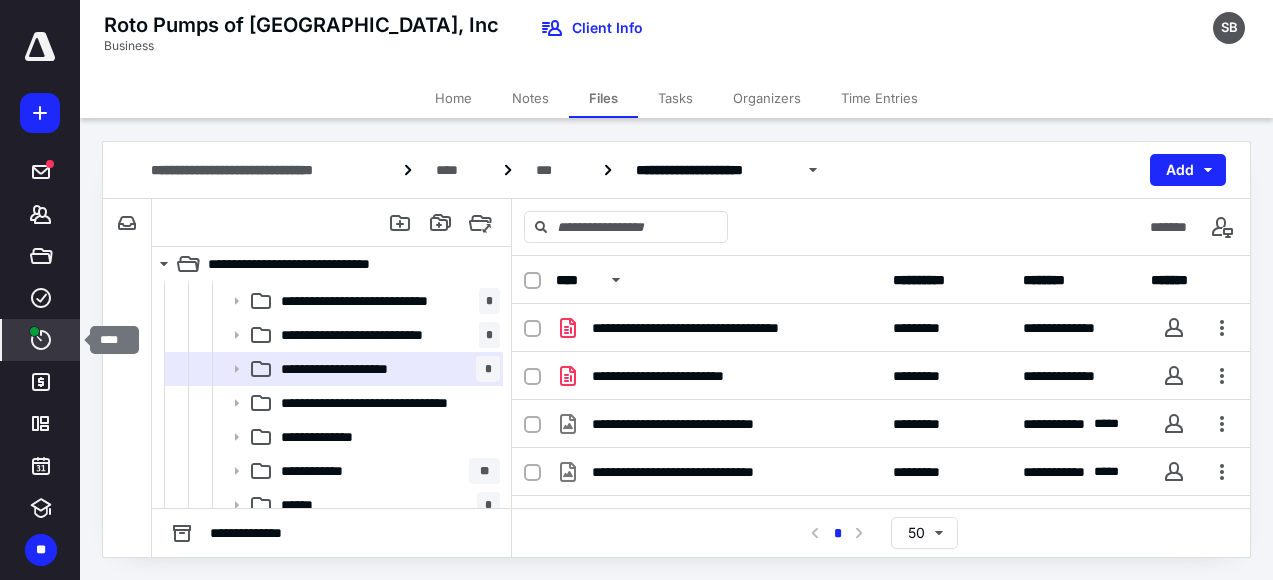 click on "****" at bounding box center (41, 340) 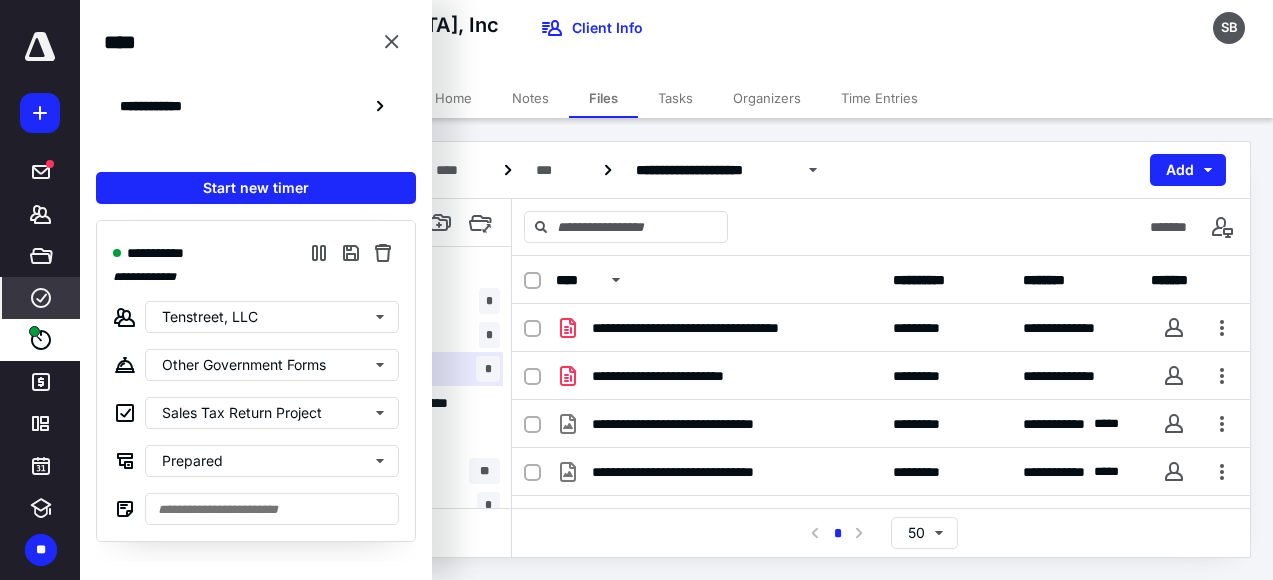 click 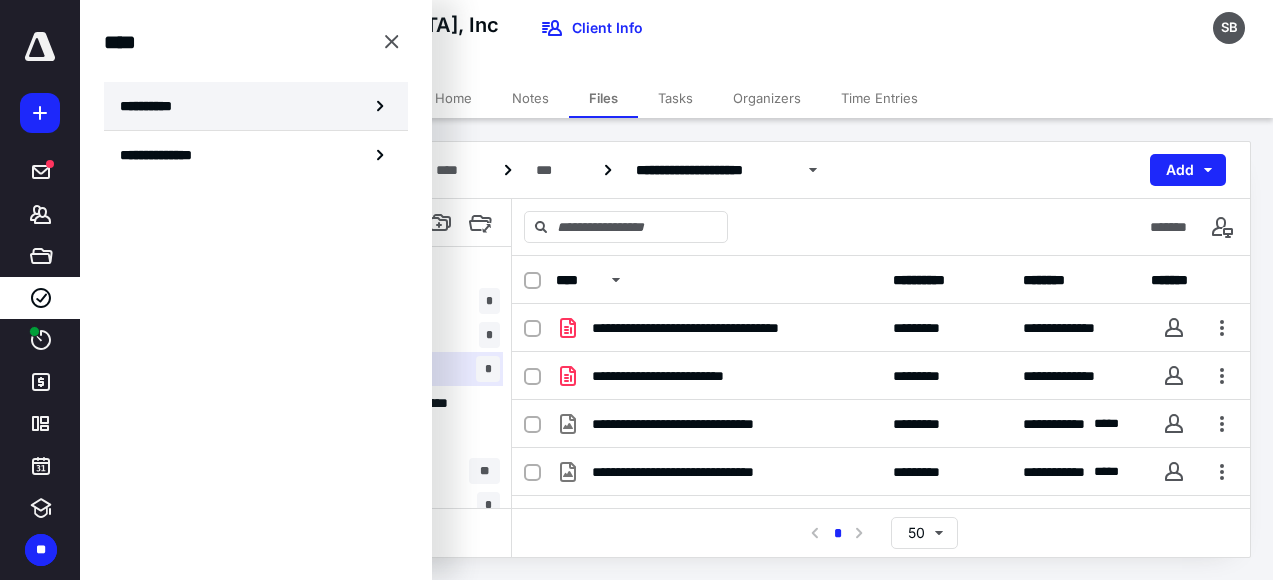 click on "**********" at bounding box center [256, 106] 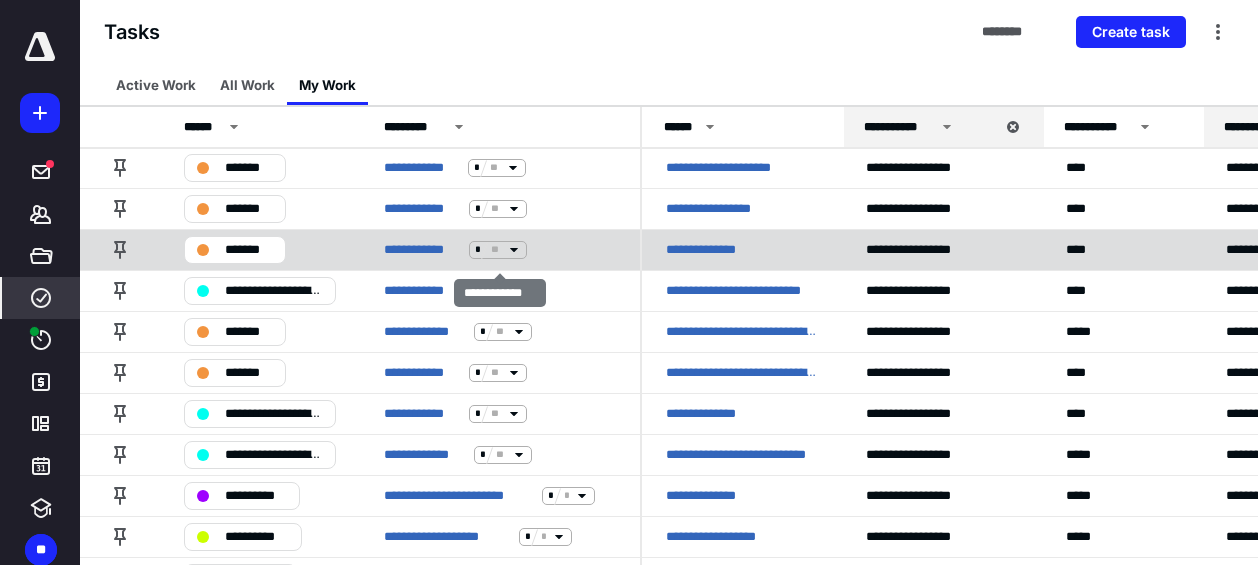 scroll, scrollTop: 500, scrollLeft: 0, axis: vertical 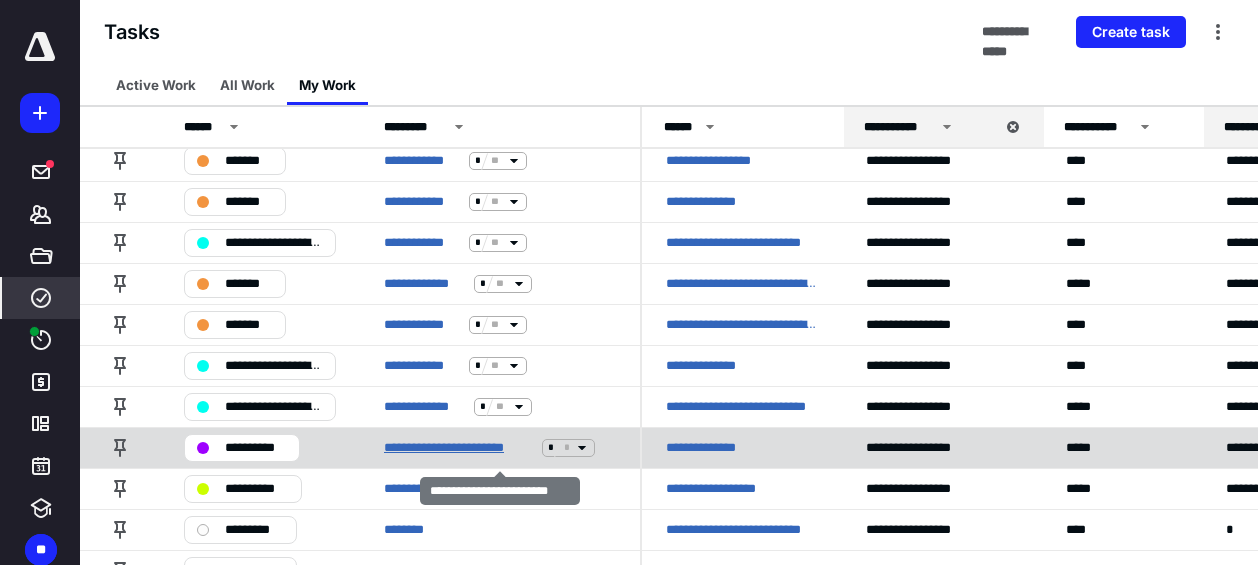 click on "**********" at bounding box center [459, 448] 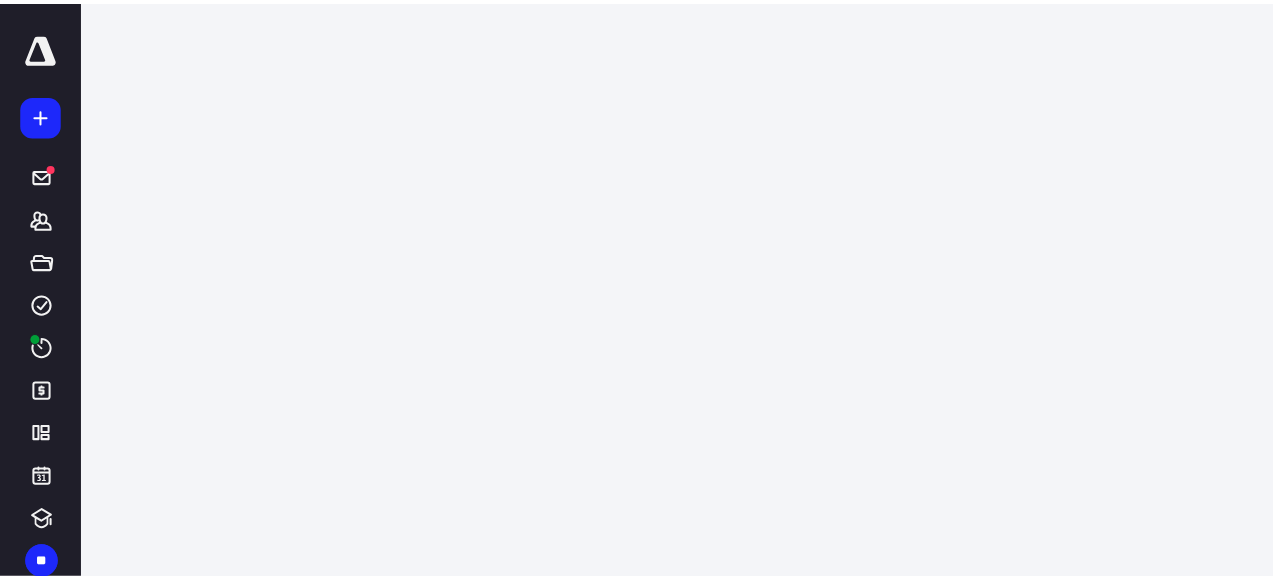 scroll, scrollTop: 0, scrollLeft: 0, axis: both 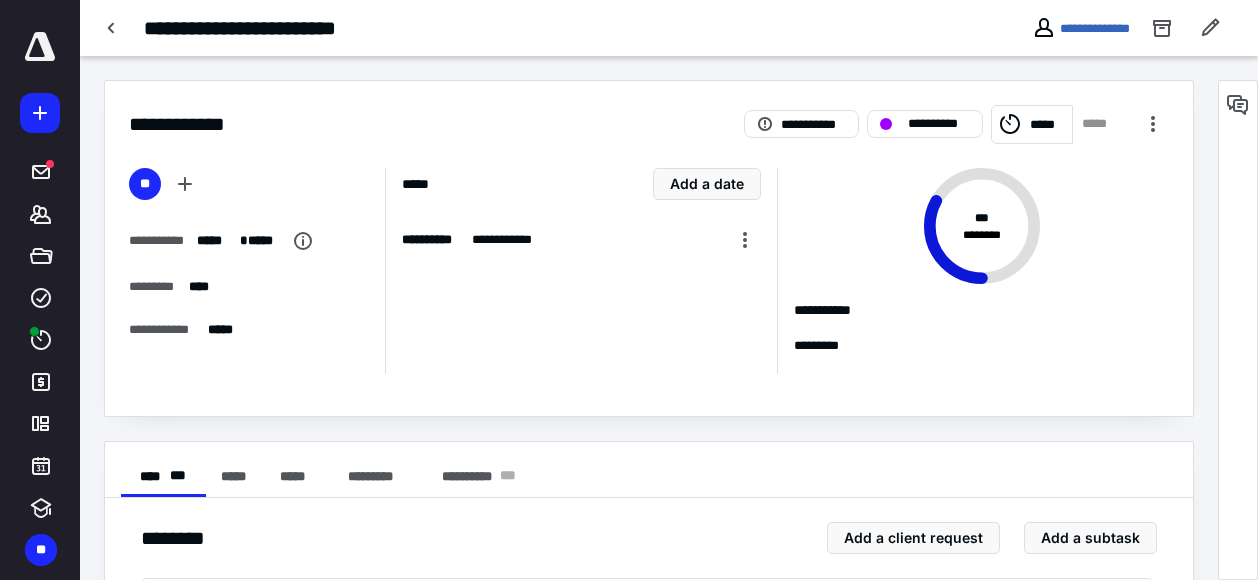 click on "**********" at bounding box center (1081, 28) 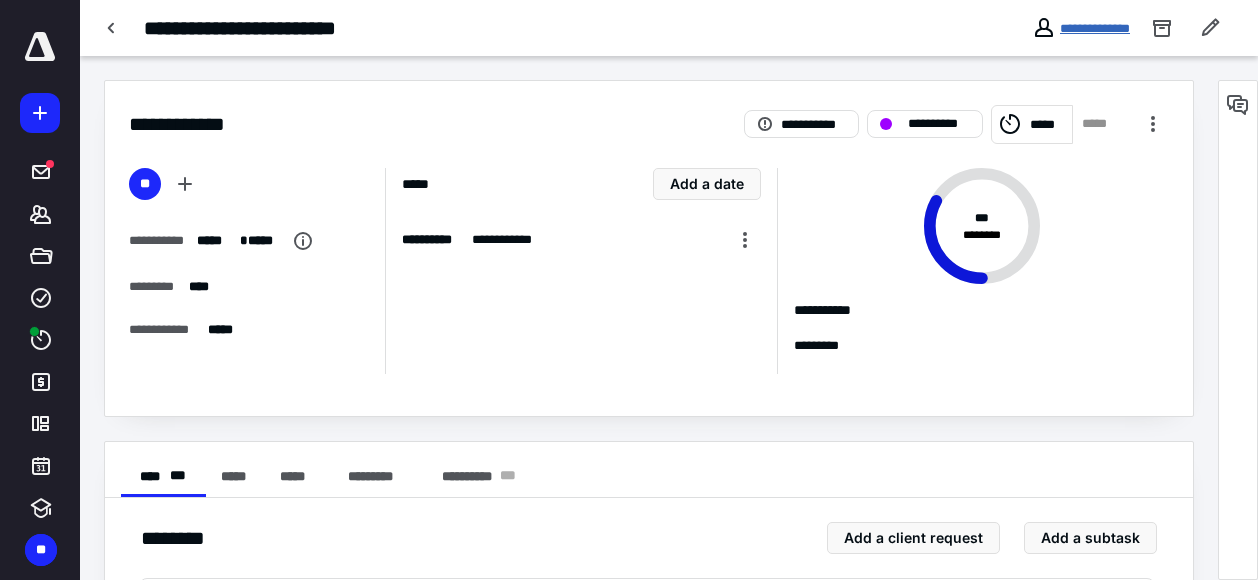 click on "**********" at bounding box center [1095, 28] 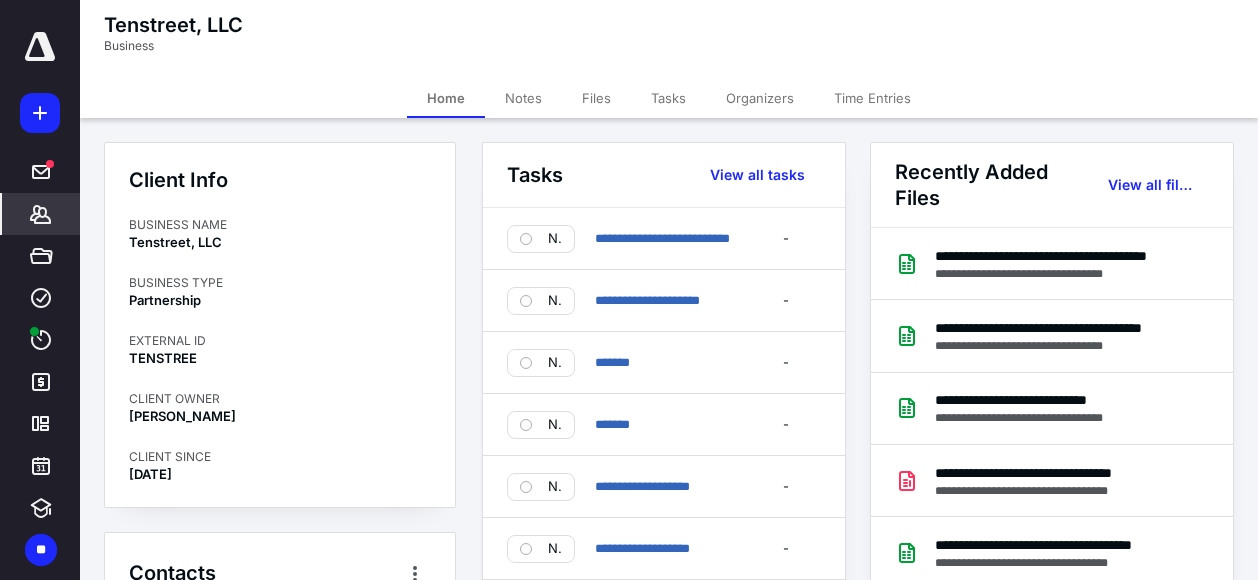 click on "Files" at bounding box center (596, 98) 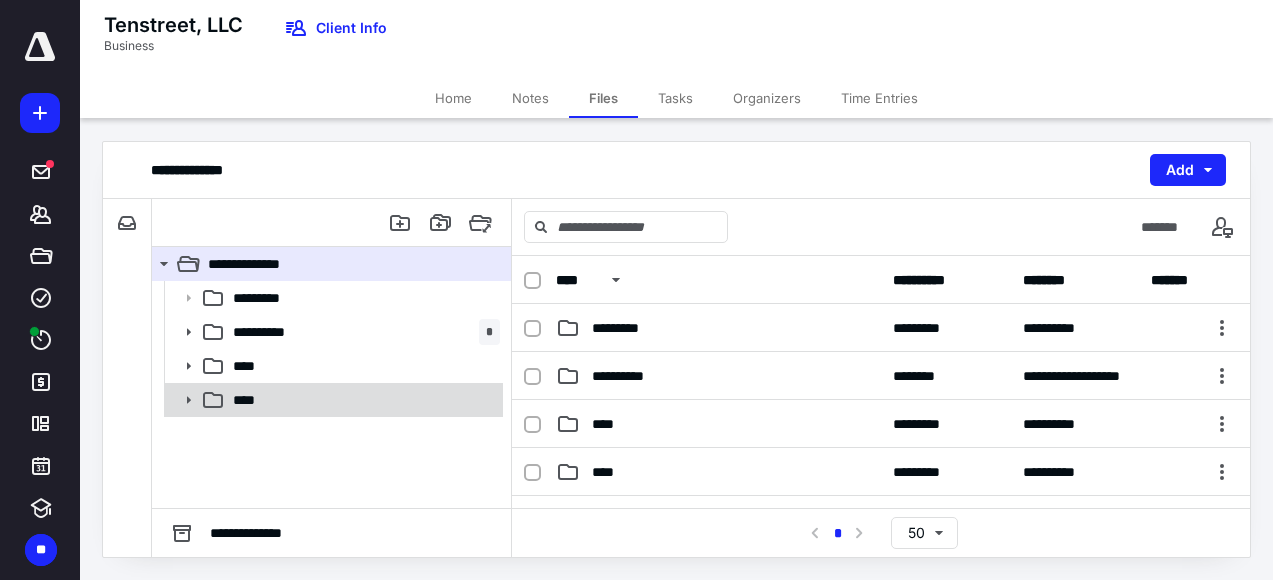 click 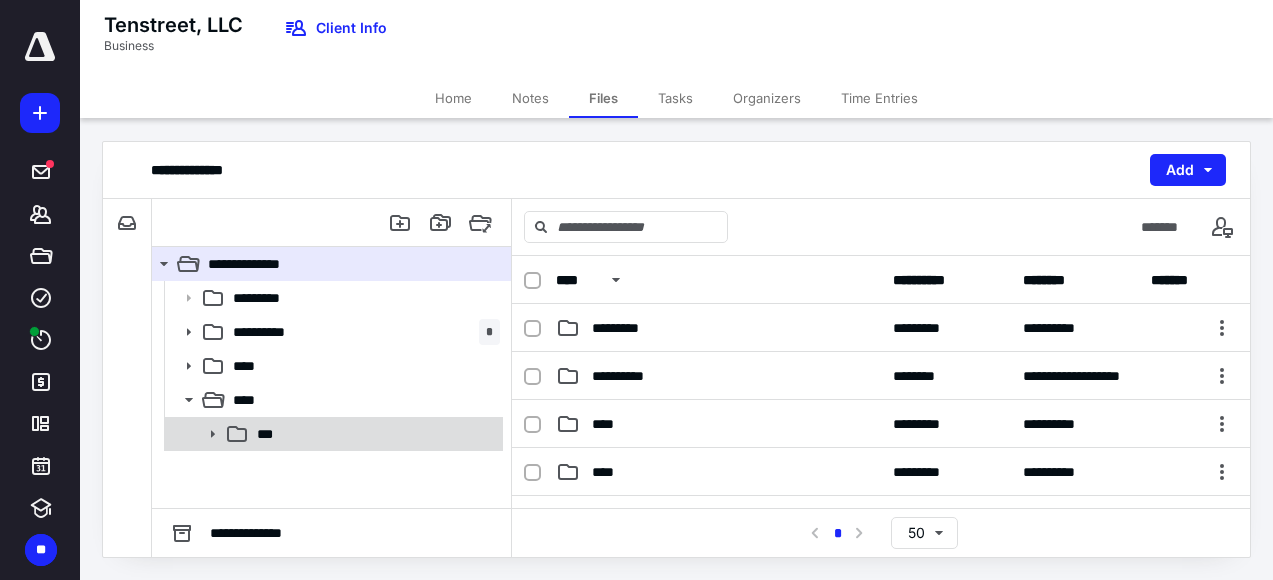 click 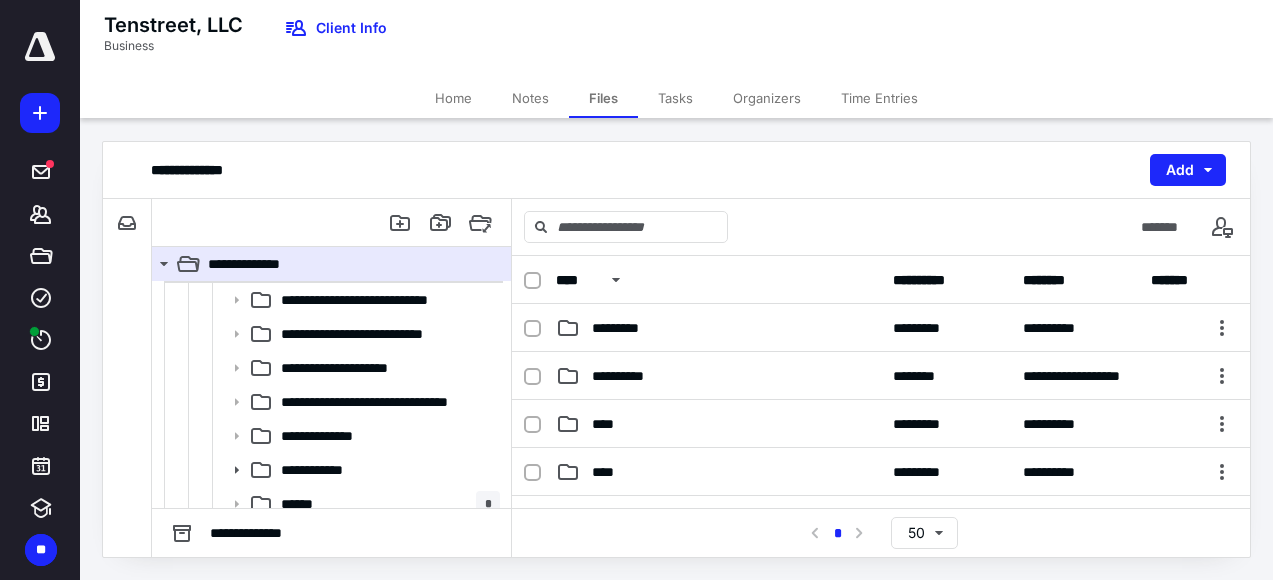 scroll, scrollTop: 215, scrollLeft: 0, axis: vertical 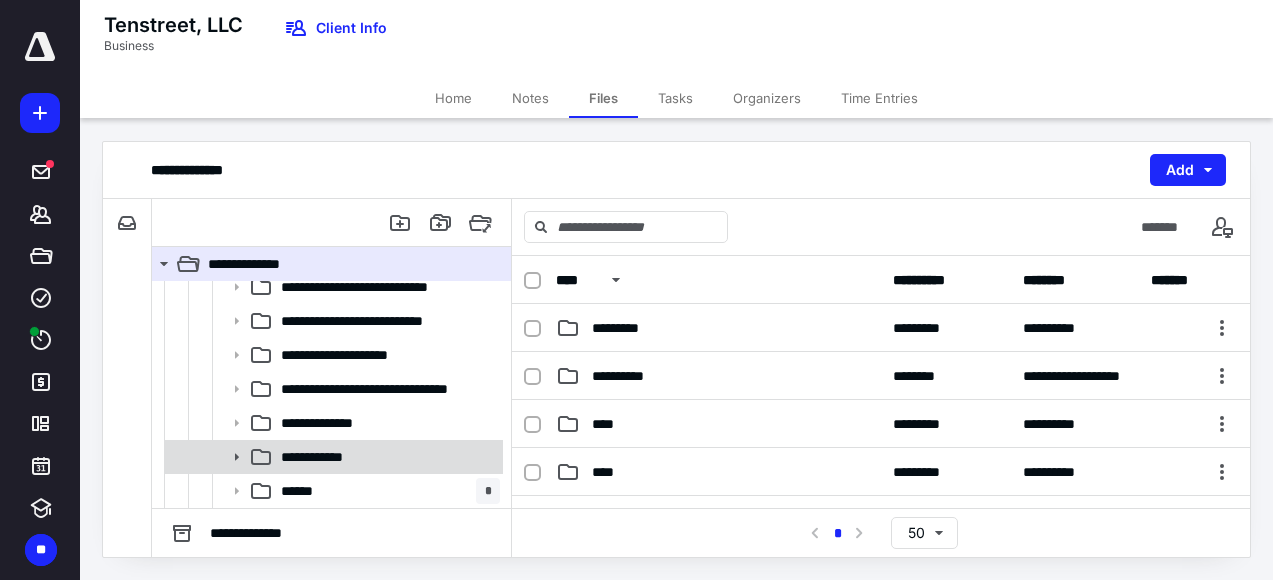 click 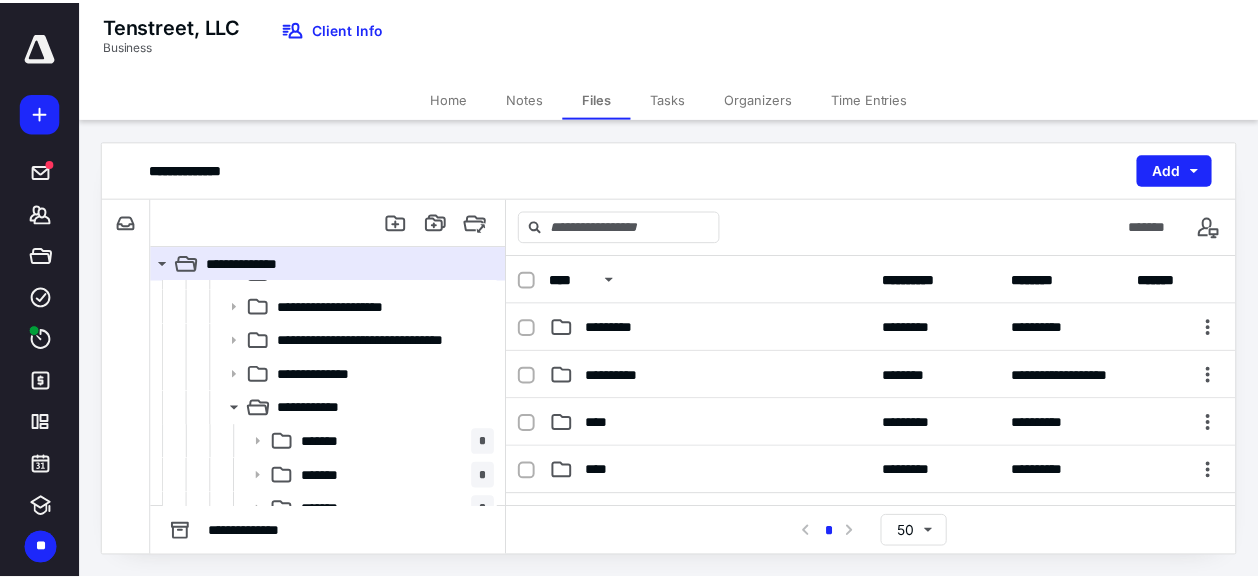 scroll, scrollTop: 382, scrollLeft: 0, axis: vertical 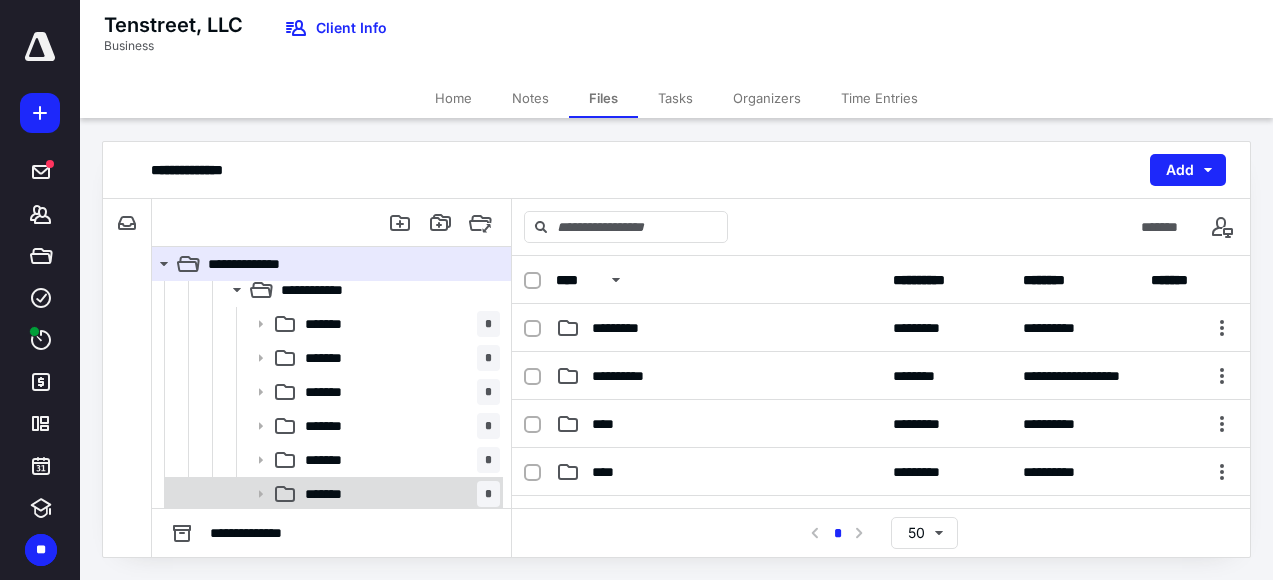 click 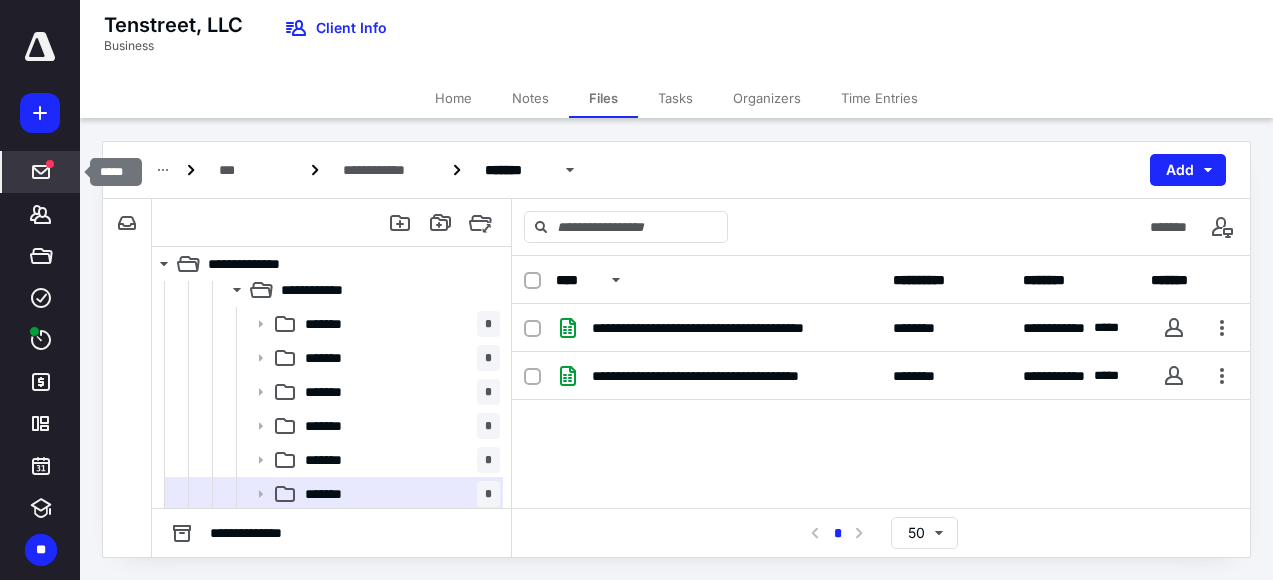 click 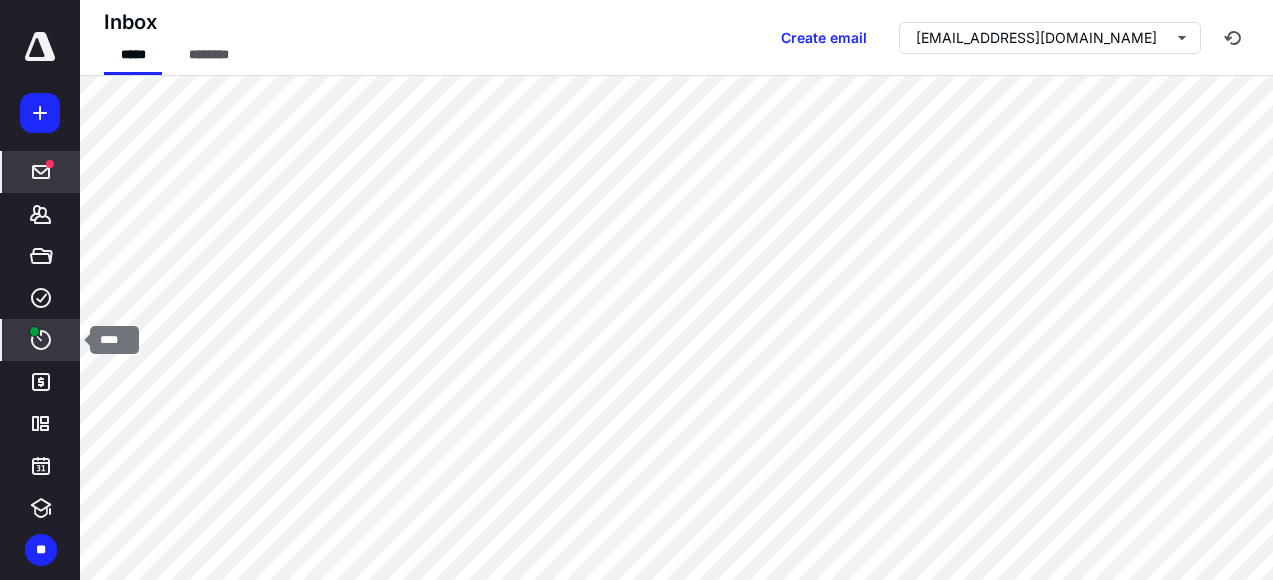 click 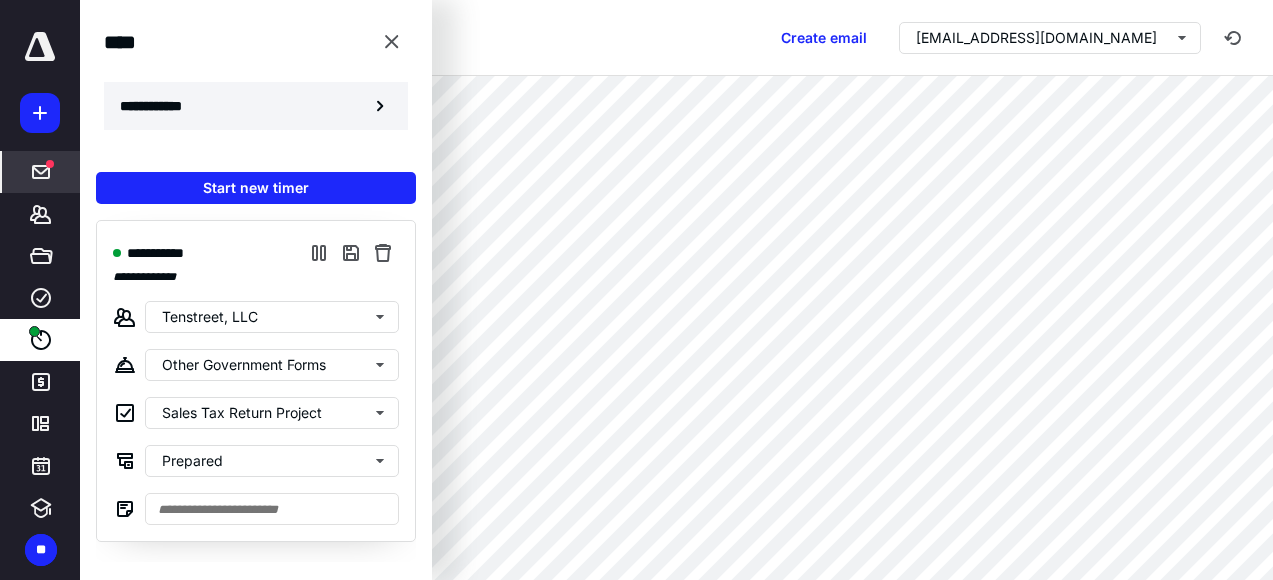 click on "**********" at bounding box center [256, 106] 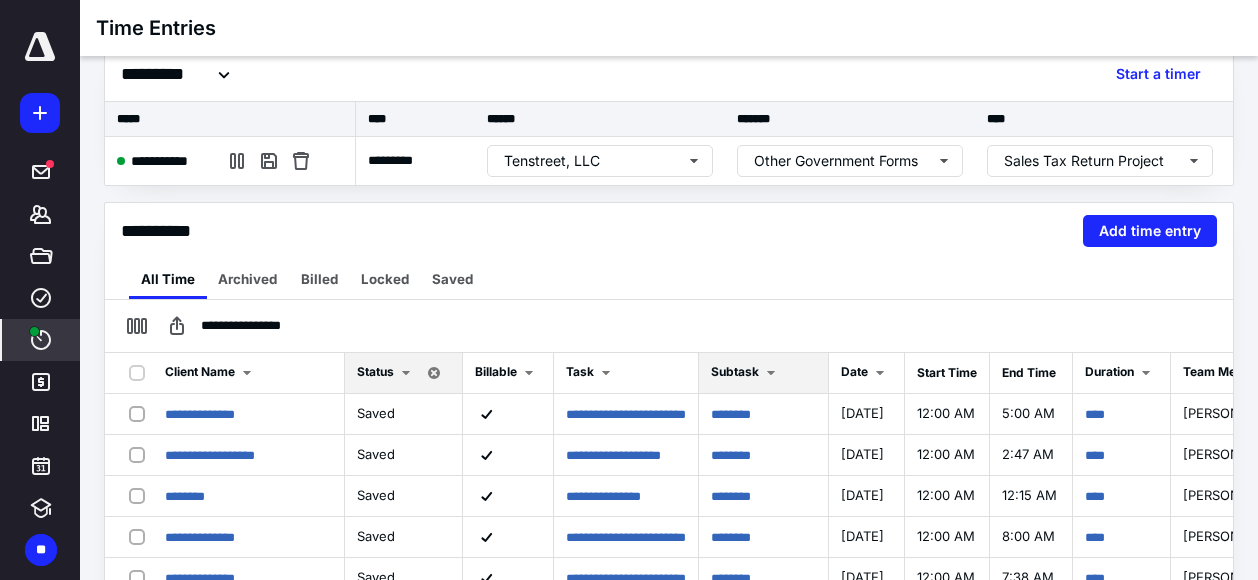 scroll, scrollTop: 0, scrollLeft: 0, axis: both 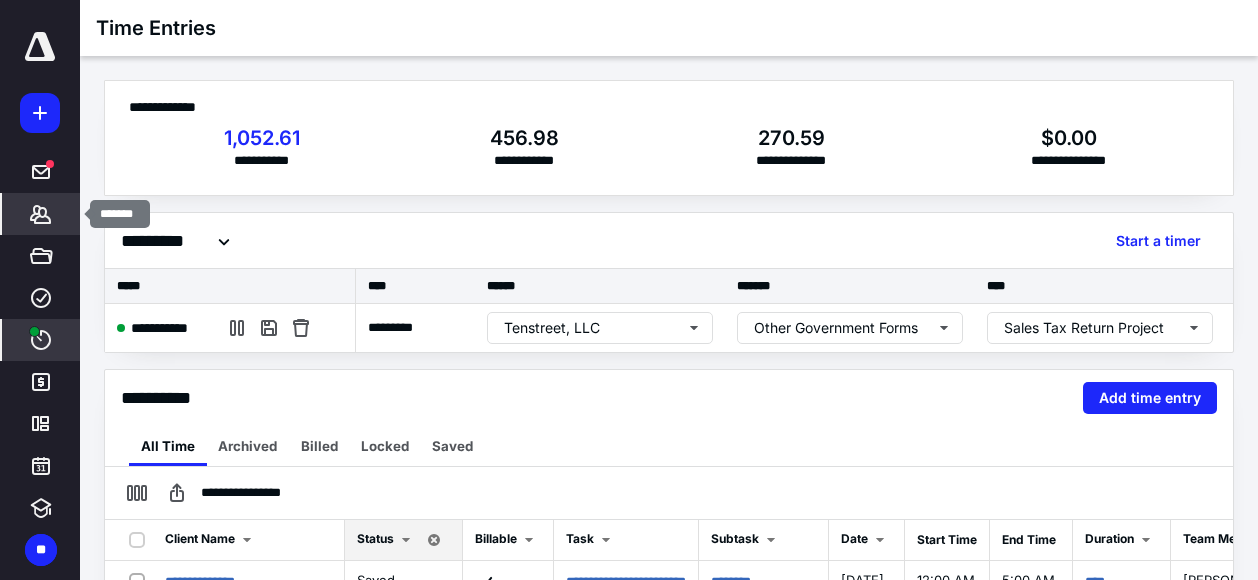 click on "*******" at bounding box center [41, 214] 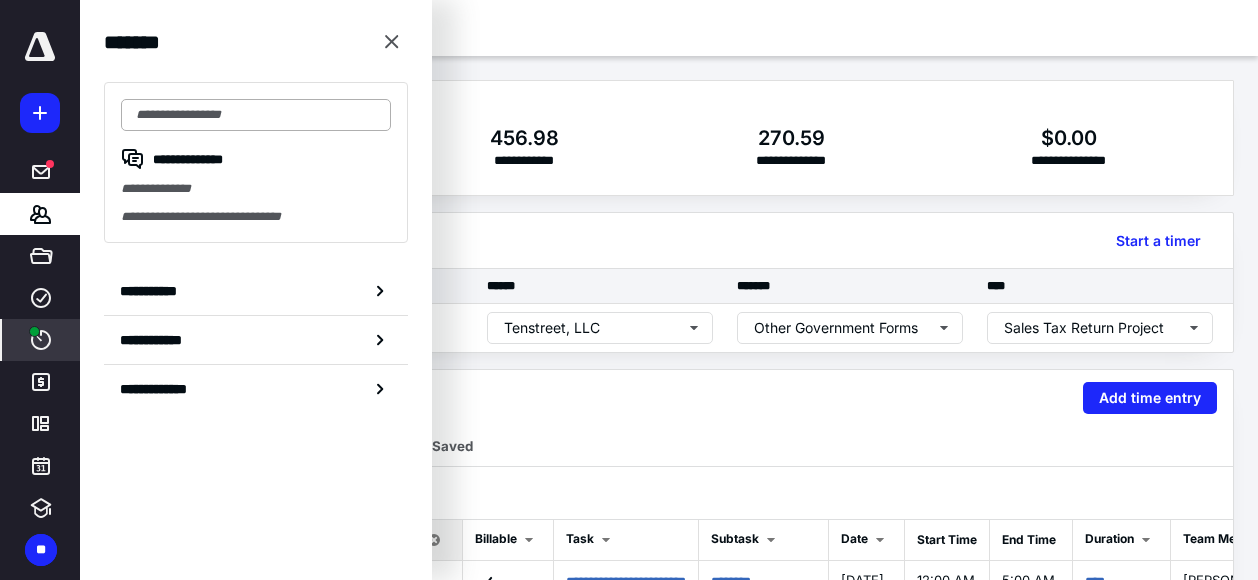 click at bounding box center (256, 115) 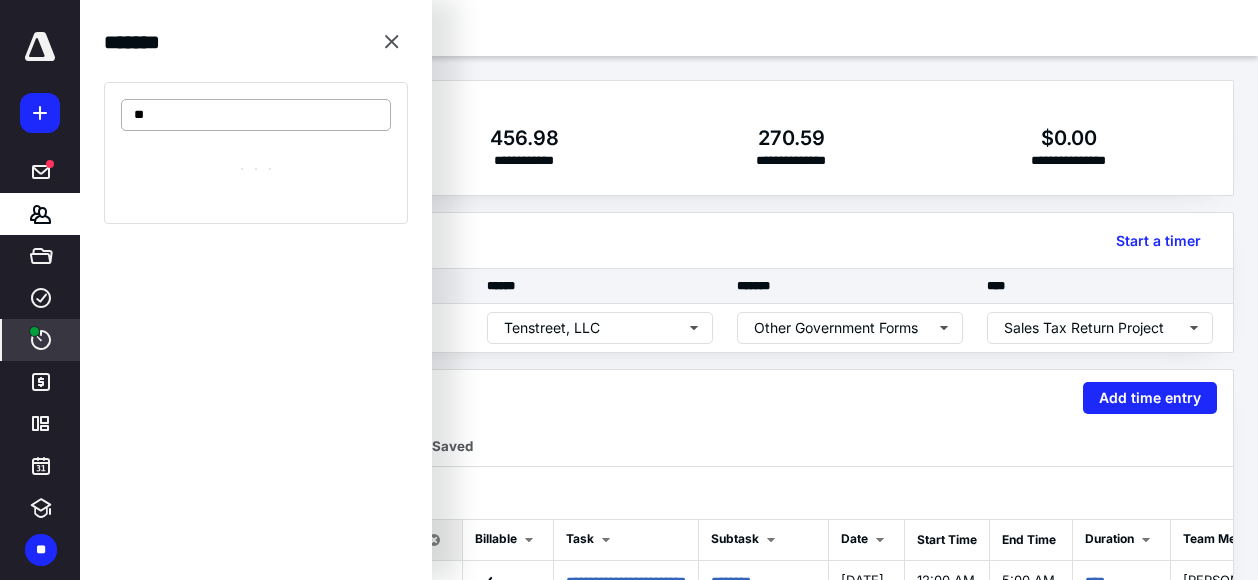 type on "*" 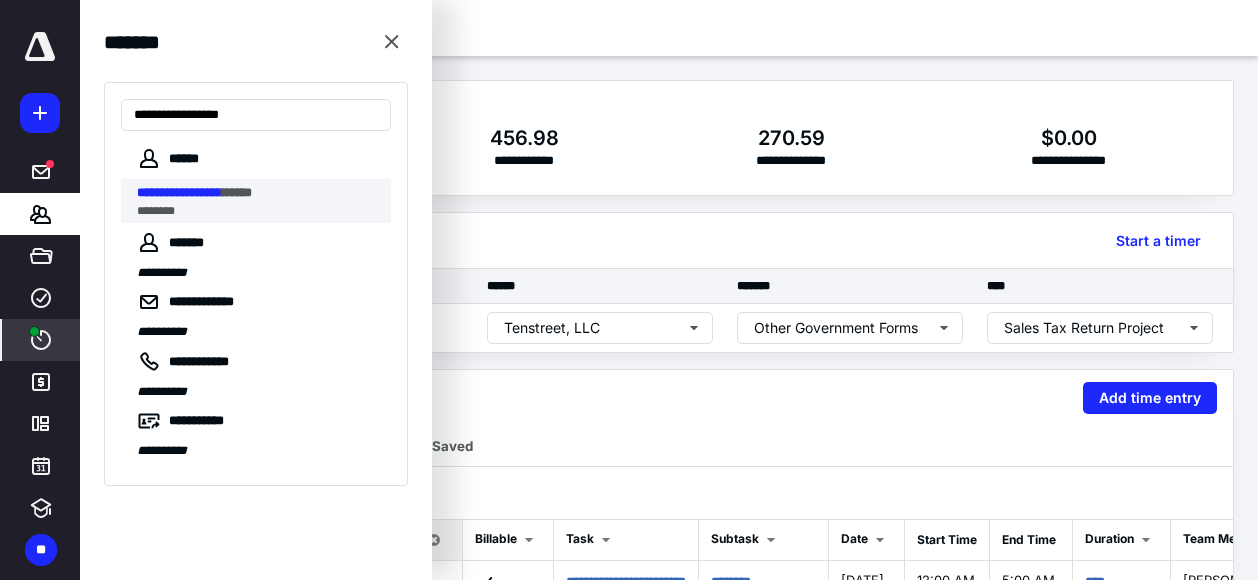 type on "**********" 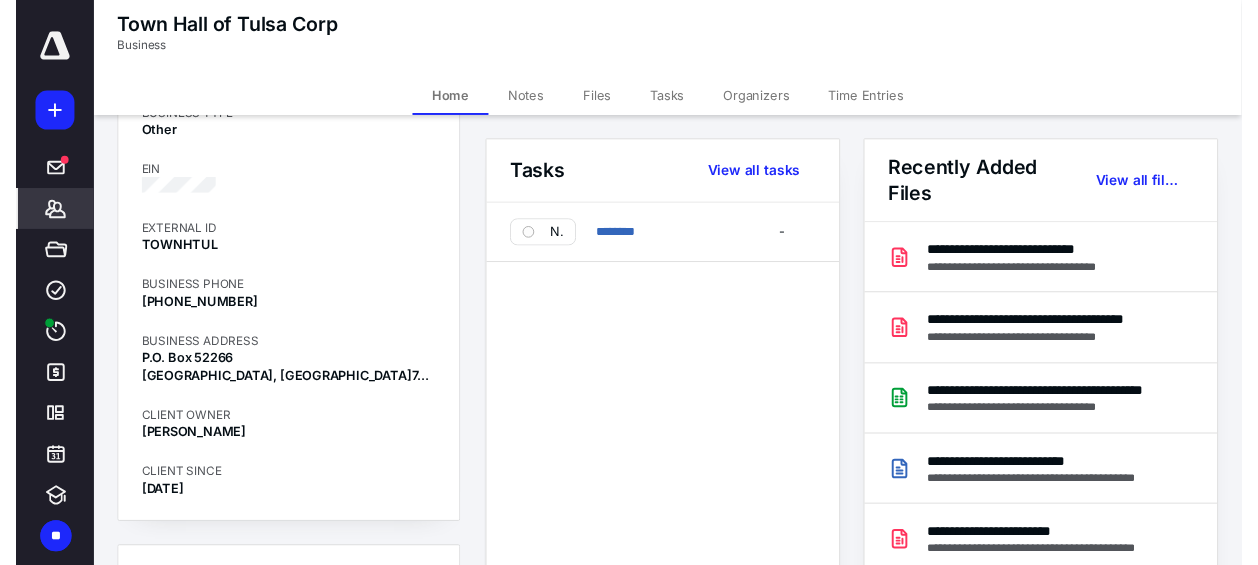 scroll, scrollTop: 0, scrollLeft: 0, axis: both 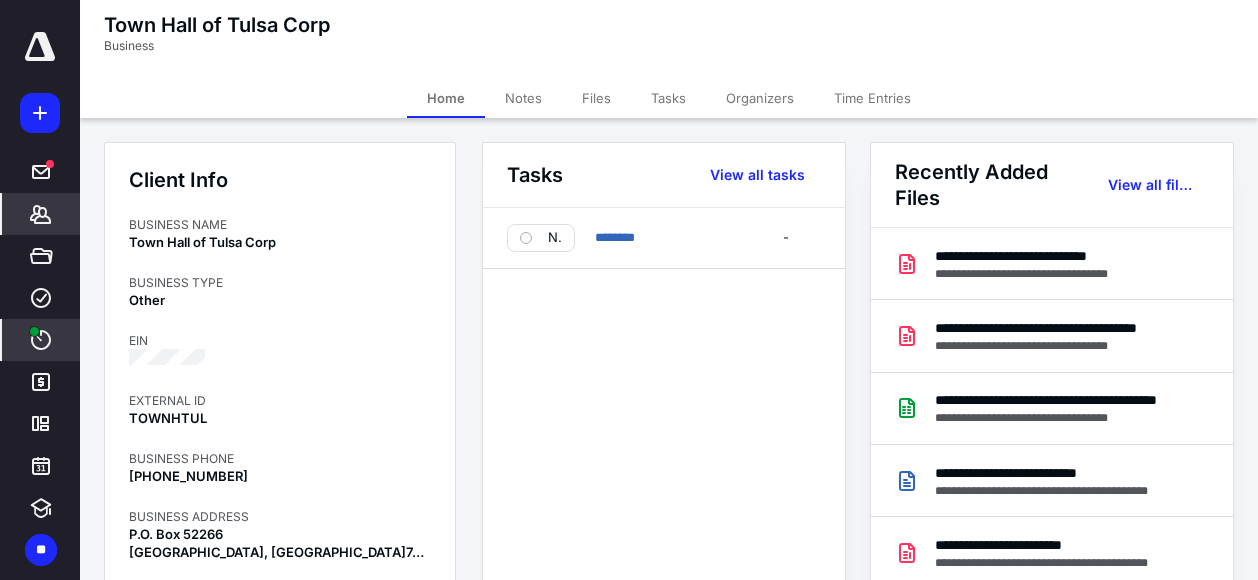click at bounding box center [34, 331] 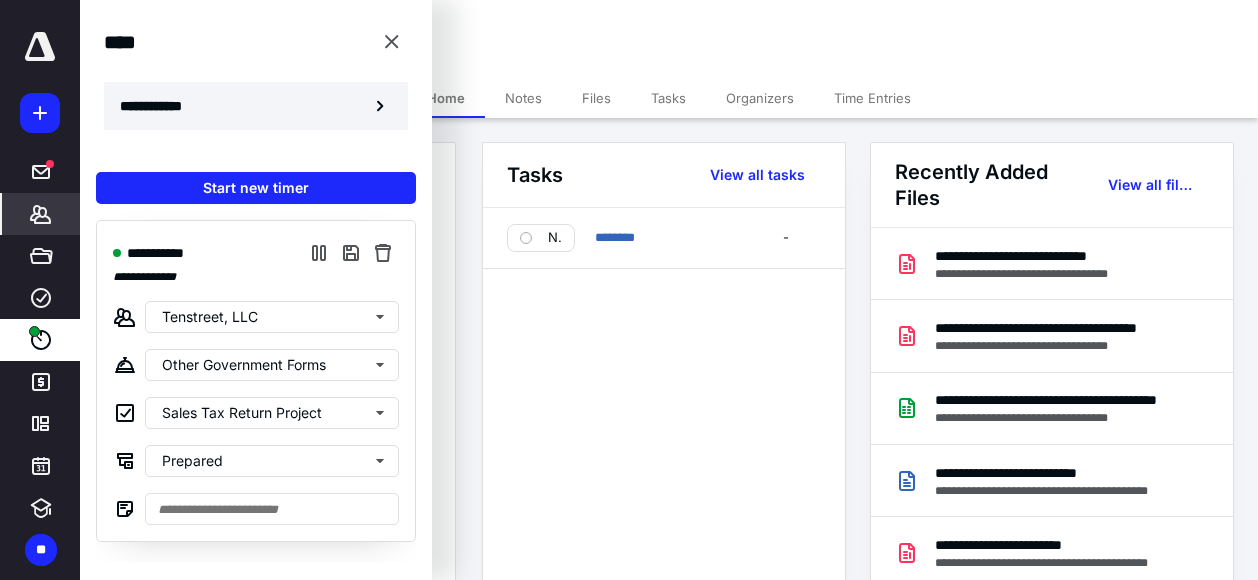 click on "**********" at bounding box center (162, 106) 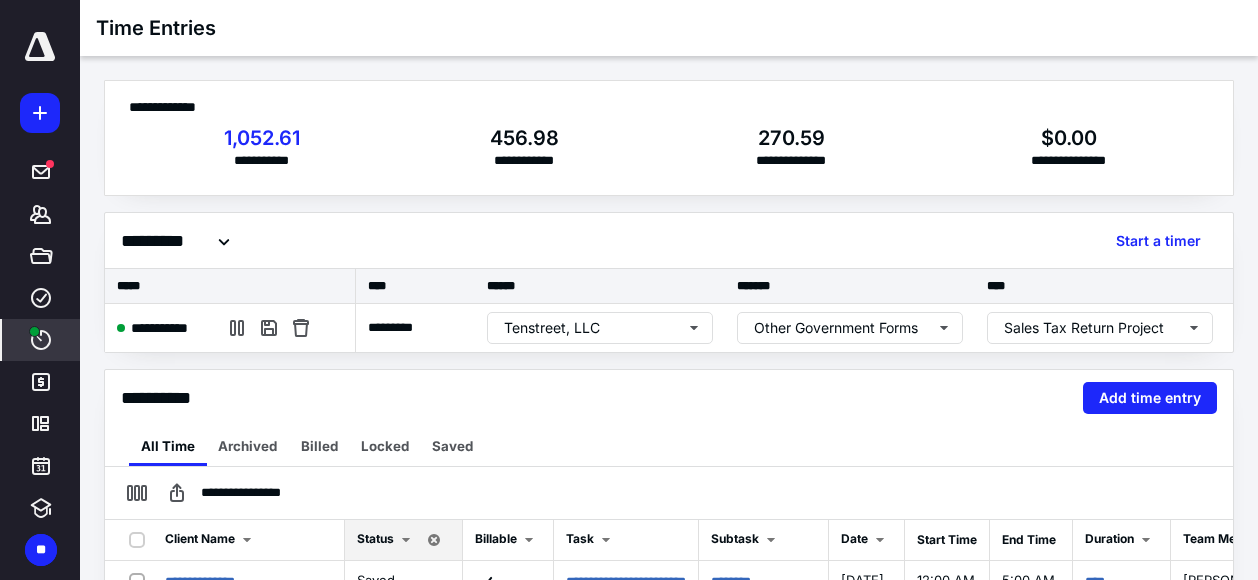 click on "Time Entries" at bounding box center (669, 28) 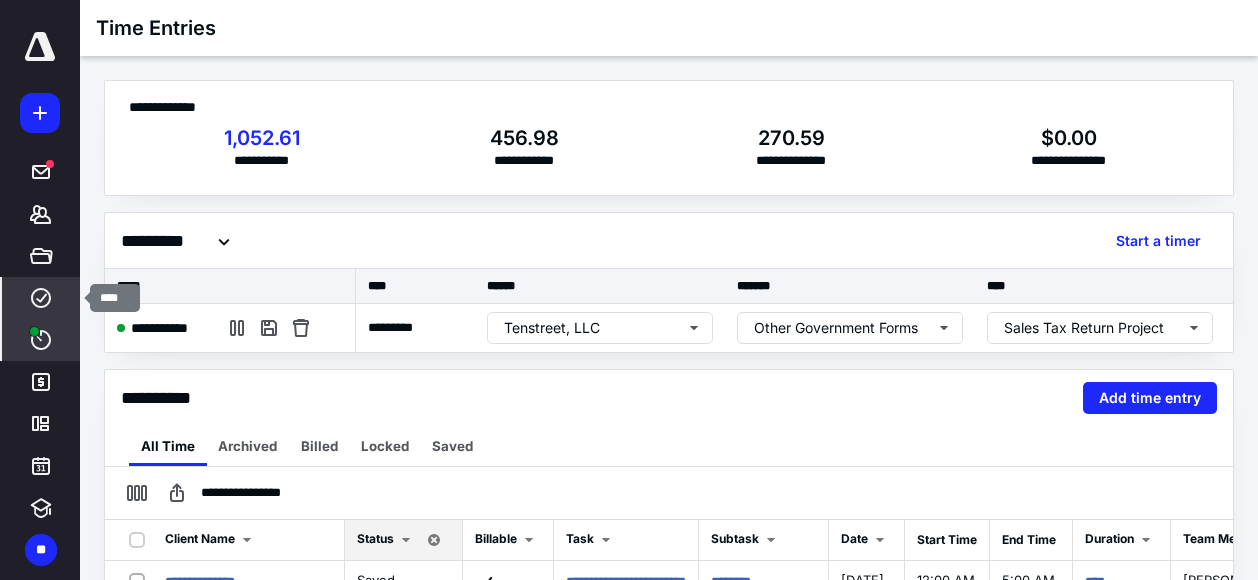 click 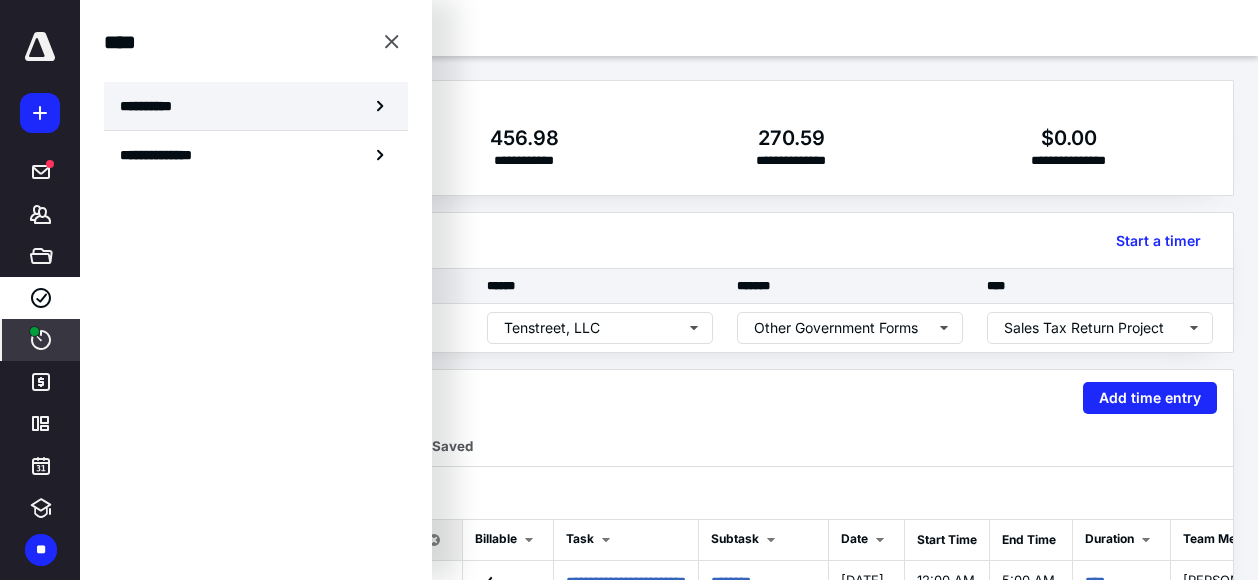 click on "**********" at bounding box center (256, 106) 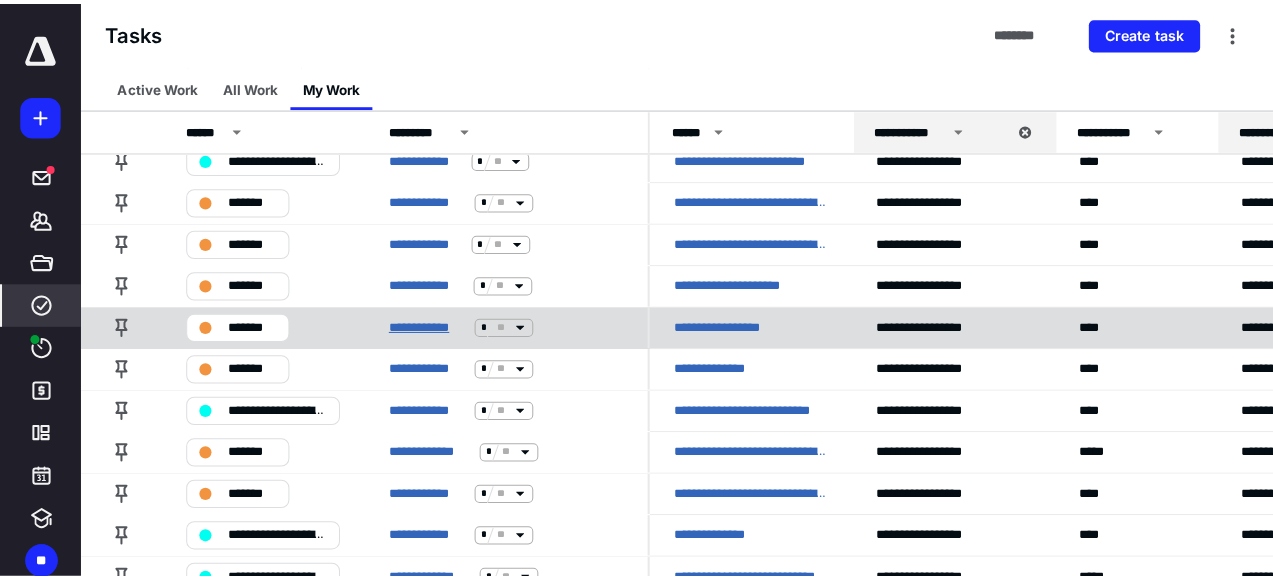 scroll, scrollTop: 0, scrollLeft: 0, axis: both 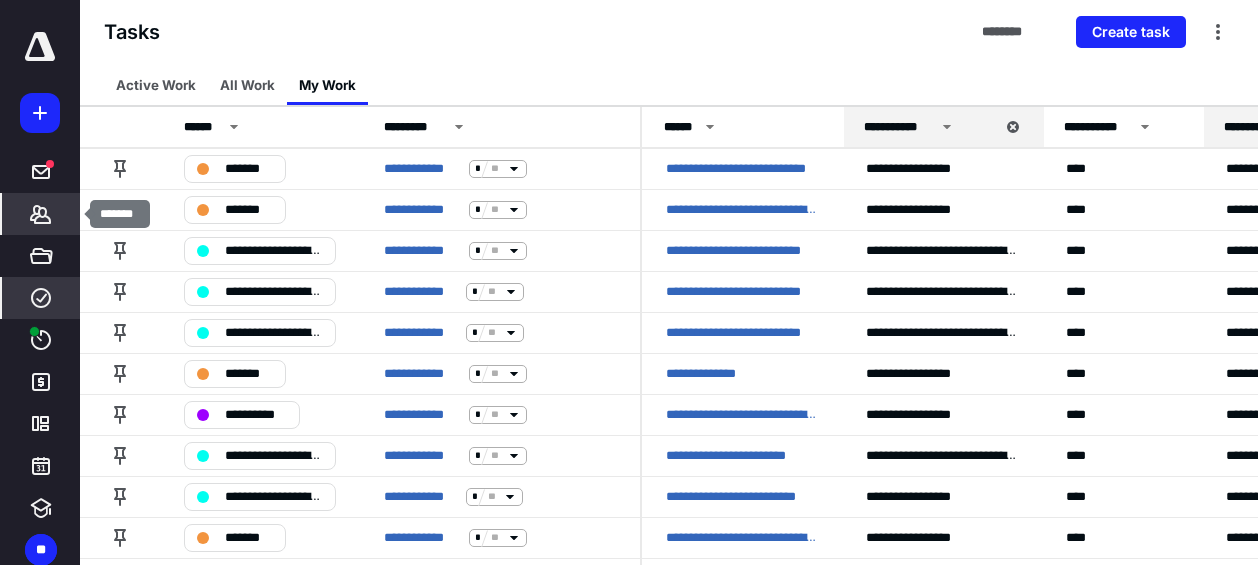 click 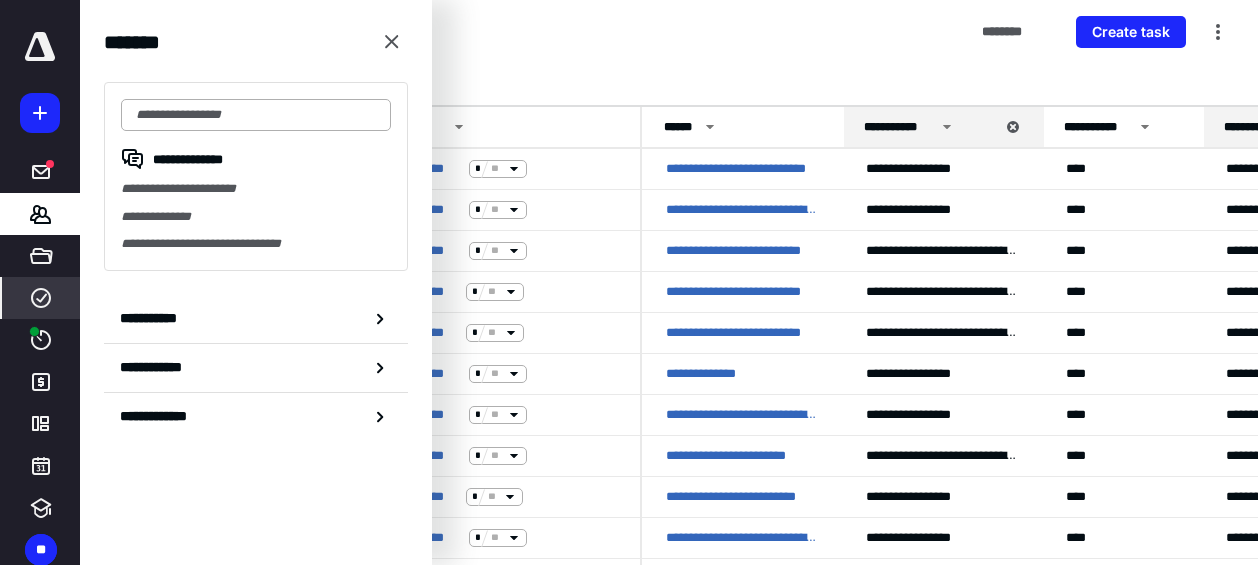 click at bounding box center [256, 115] 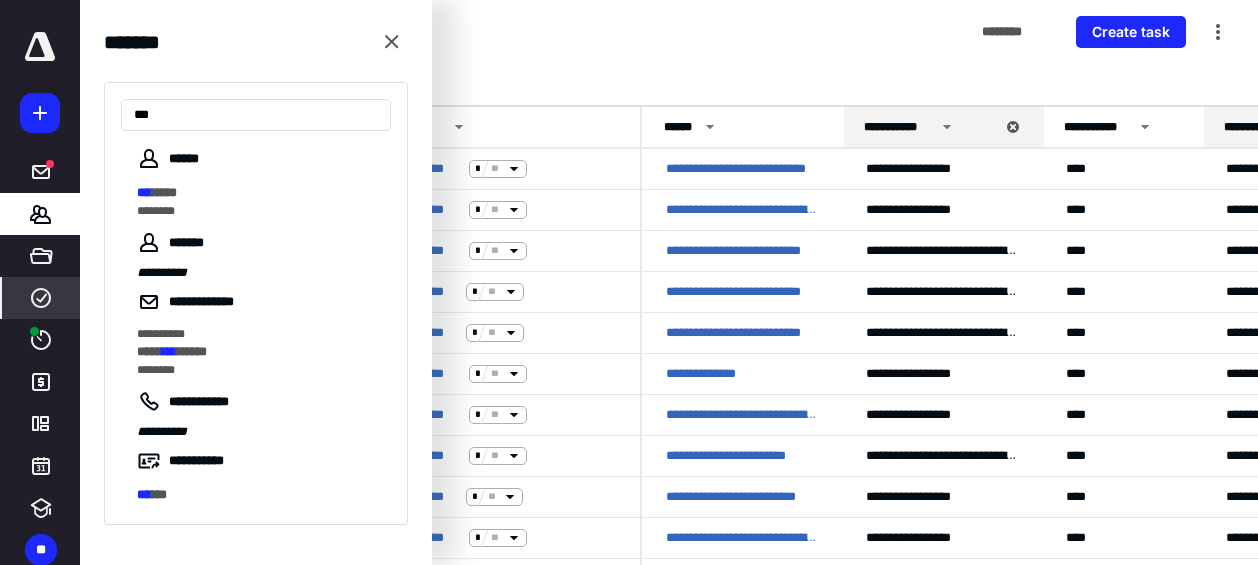 type on "***" 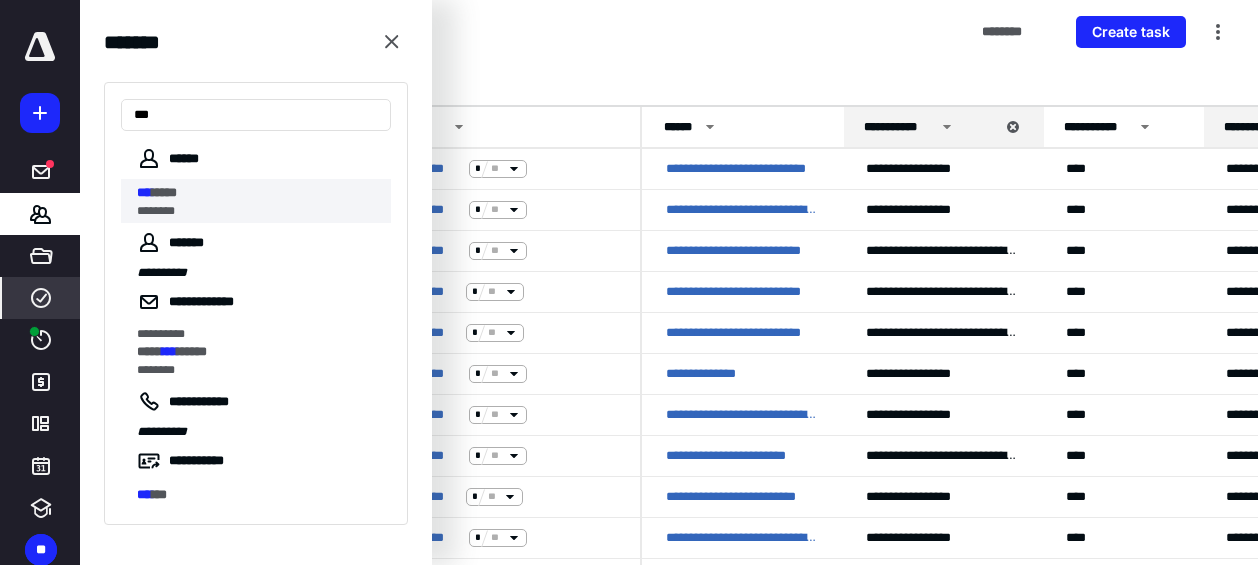 click on "*** *****" at bounding box center (258, 193) 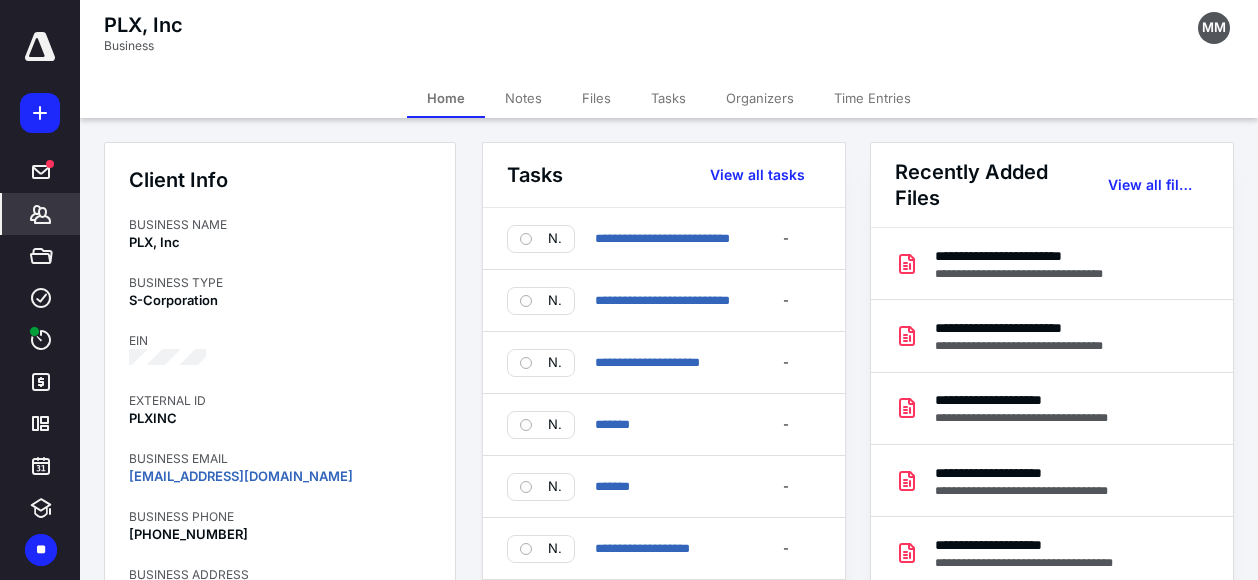 click on "Files" at bounding box center [596, 98] 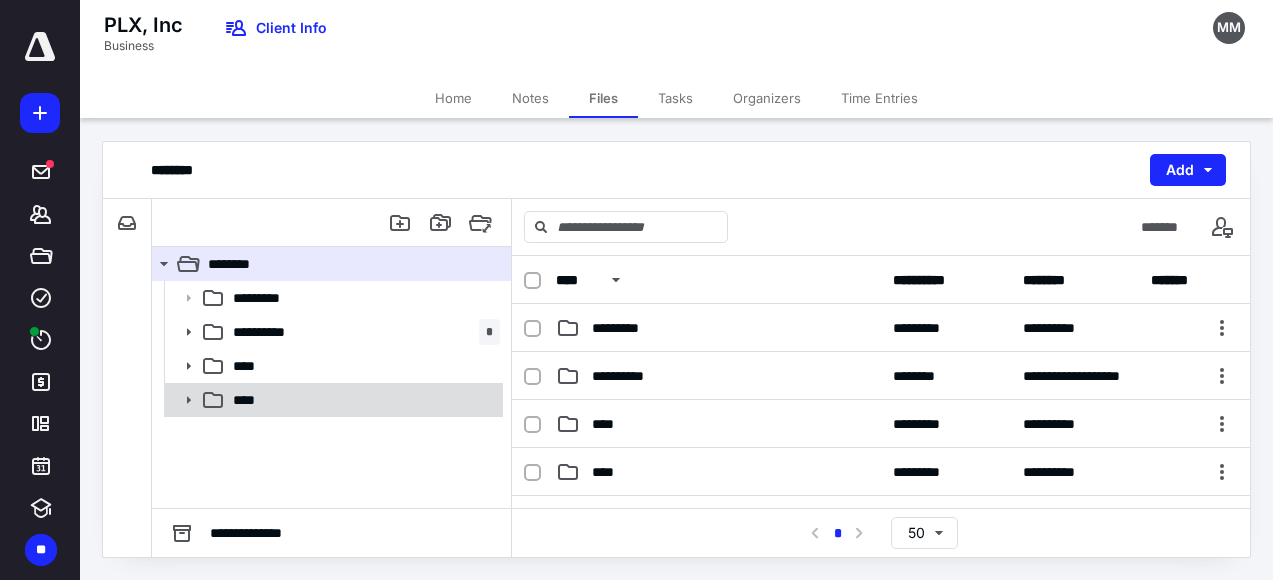 click 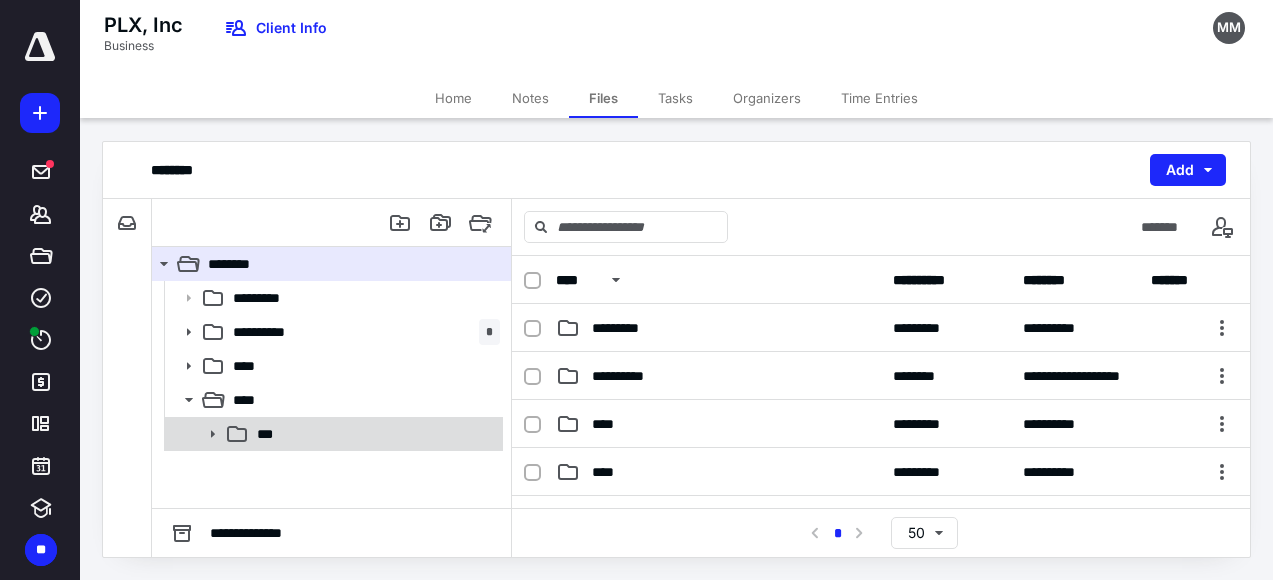 click 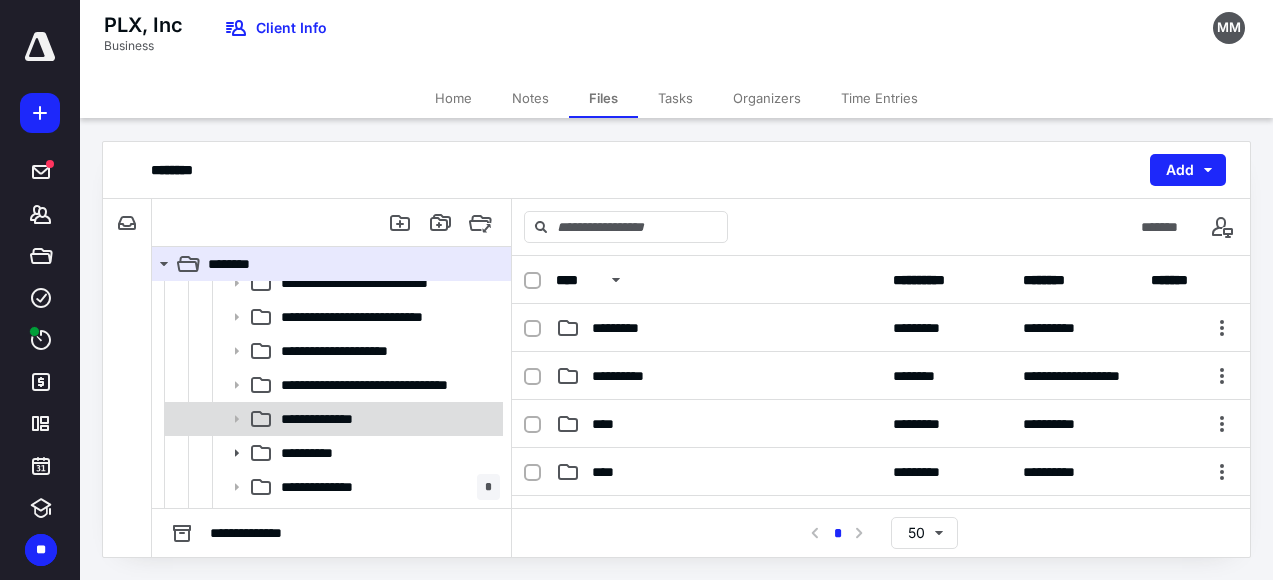 scroll, scrollTop: 249, scrollLeft: 0, axis: vertical 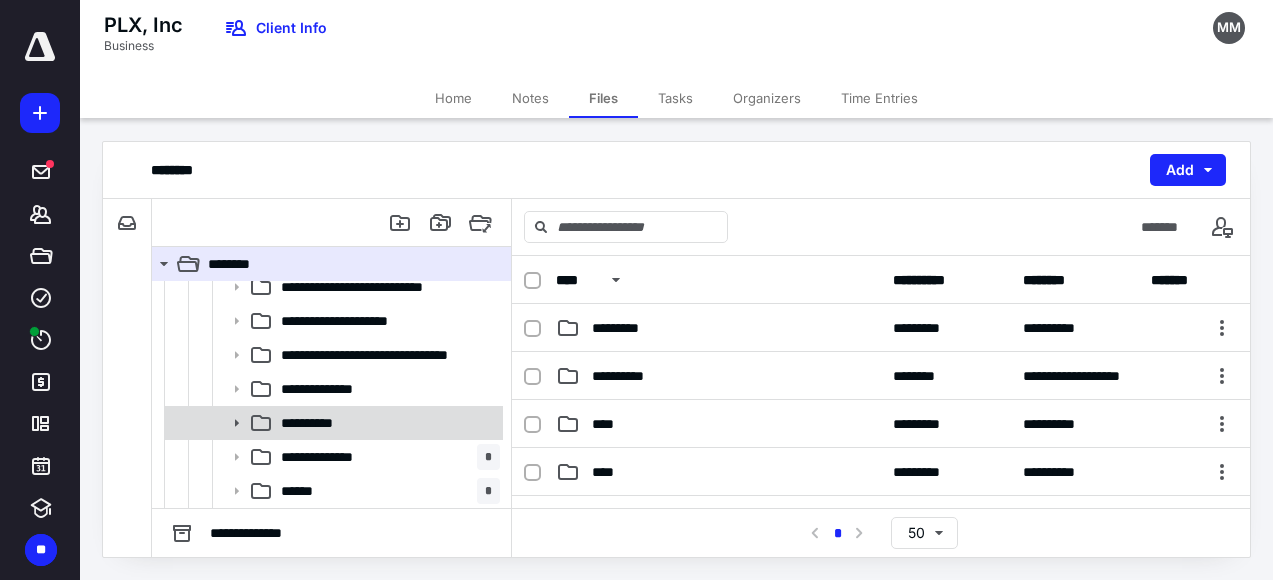 click on "**********" at bounding box center (386, 423) 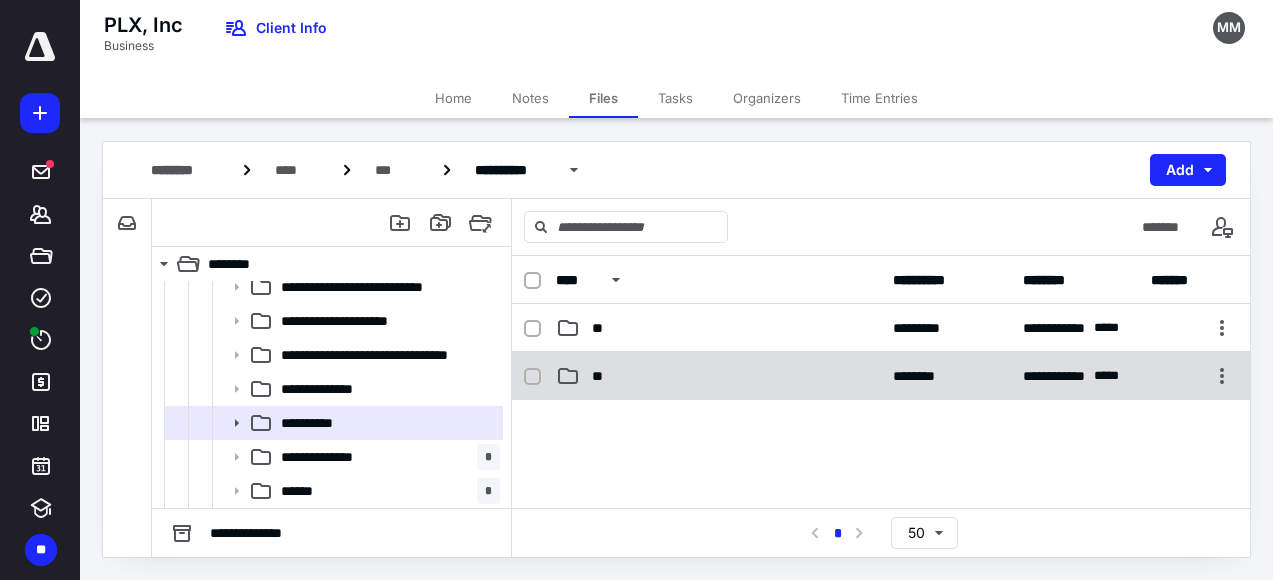 click on "**" at bounding box center (718, 376) 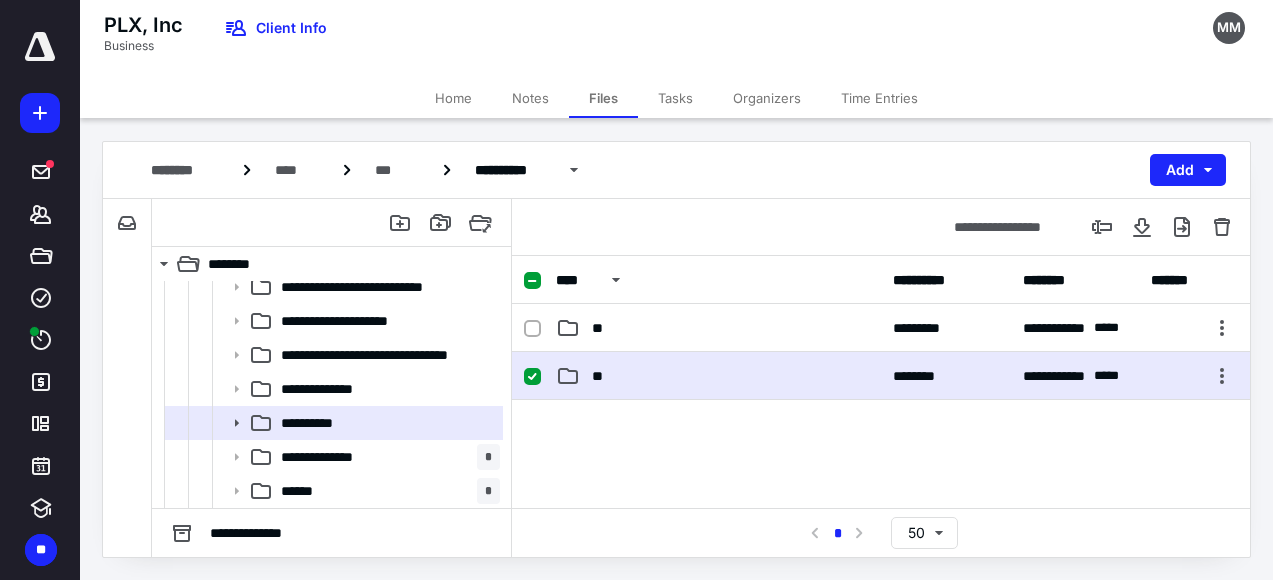 click on "**" at bounding box center (718, 376) 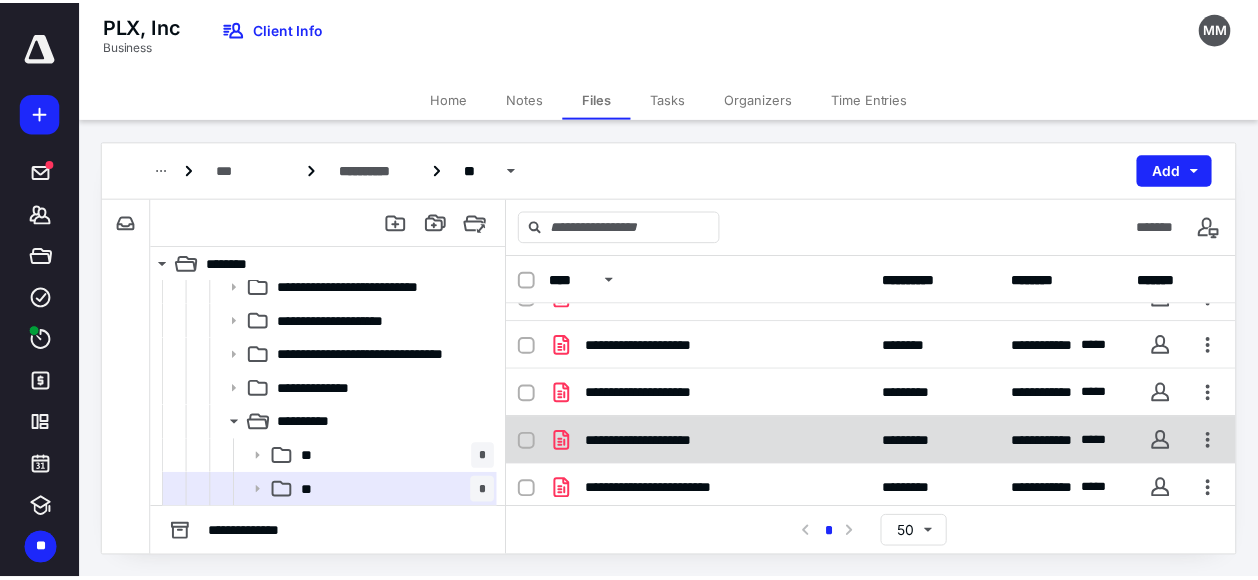 scroll, scrollTop: 0, scrollLeft: 0, axis: both 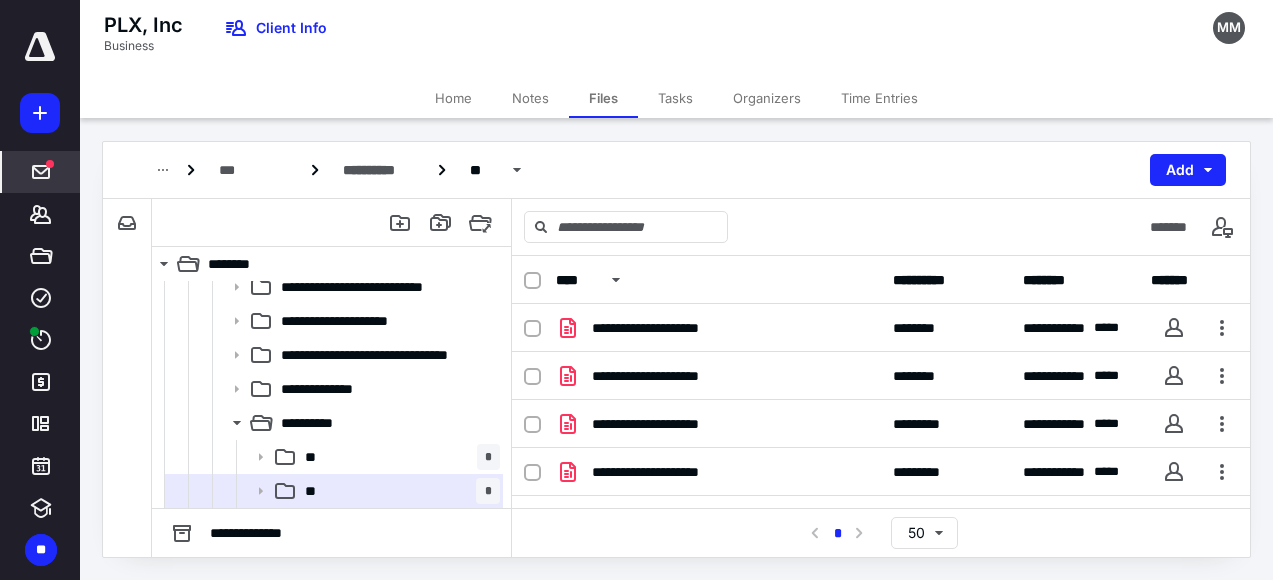 click at bounding box center (41, 172) 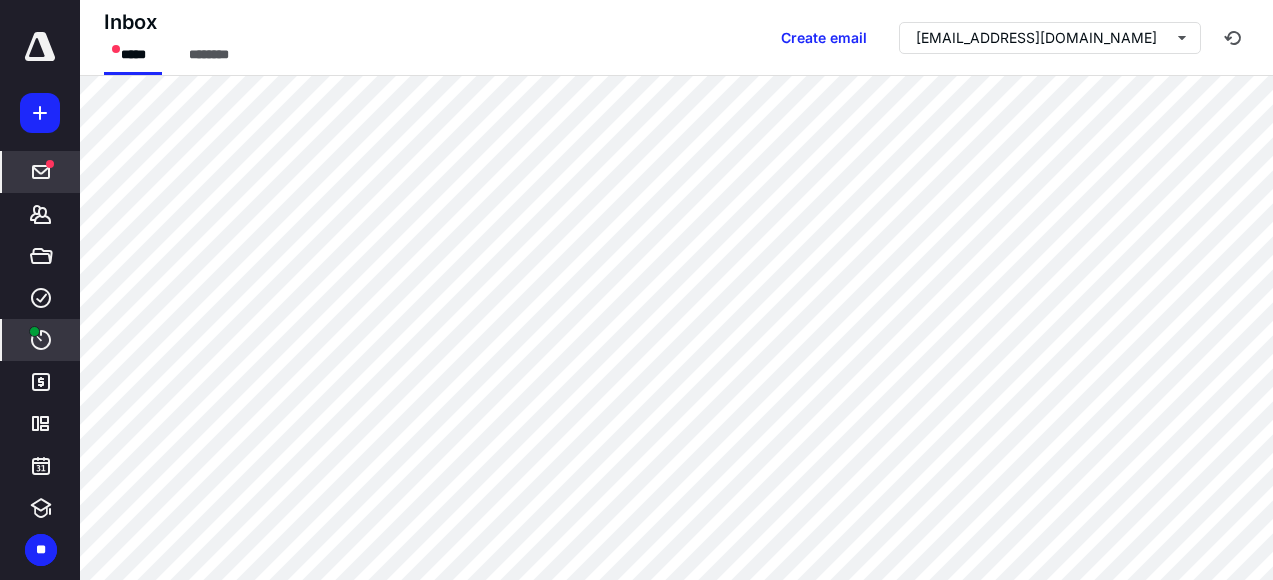 click on "****" at bounding box center (41, 340) 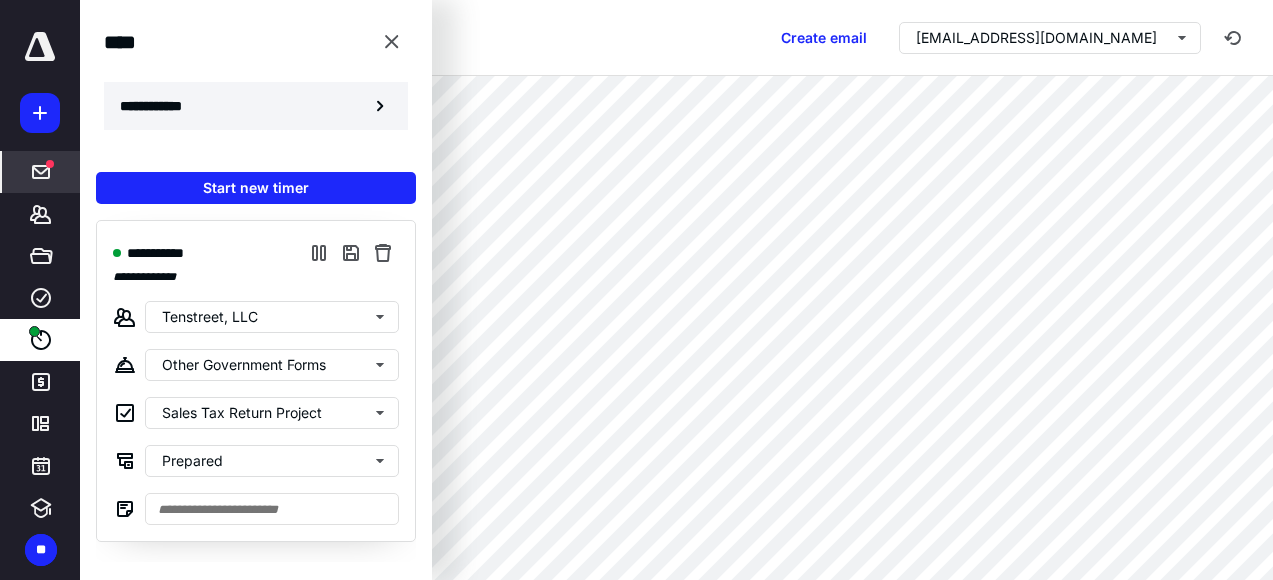 click on "**********" at bounding box center [162, 106] 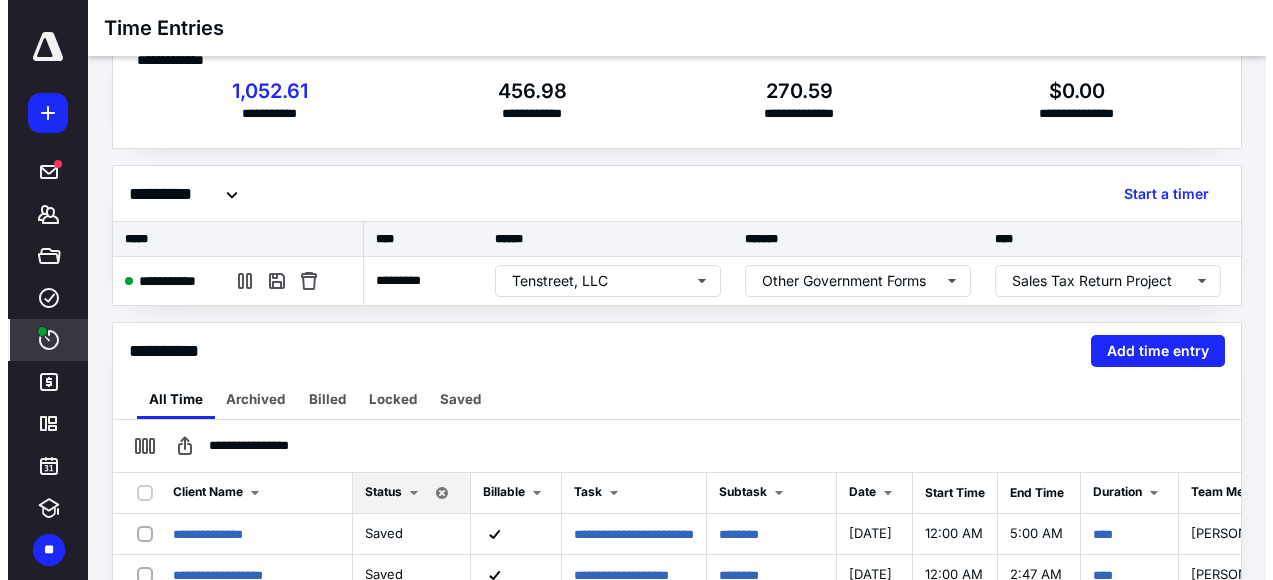 scroll, scrollTop: 0, scrollLeft: 0, axis: both 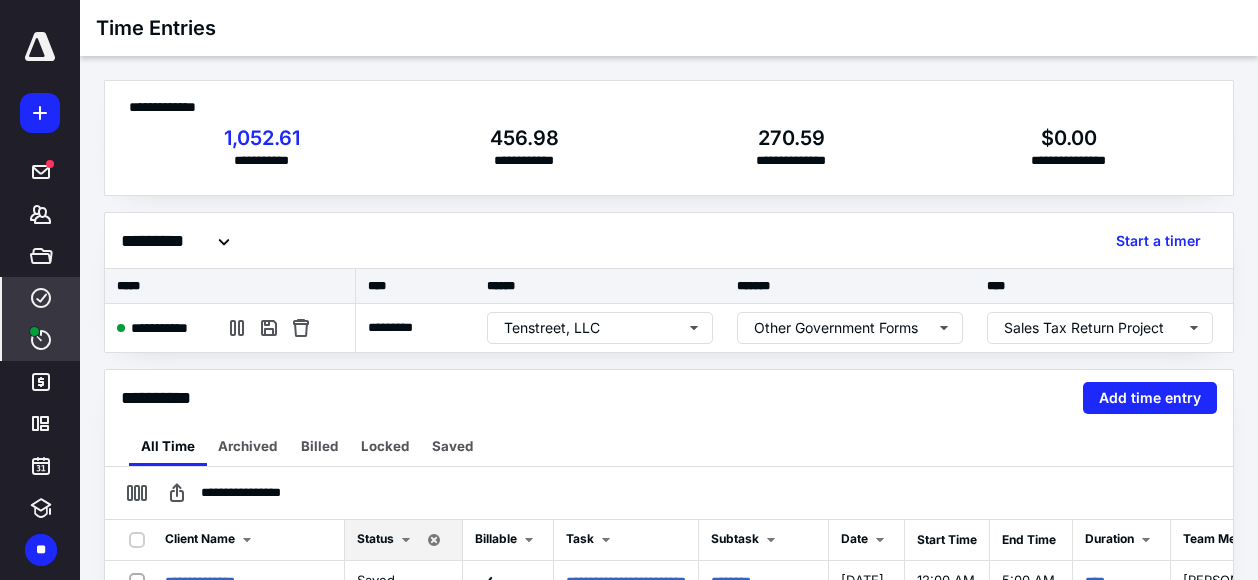 click on "****" at bounding box center [41, 298] 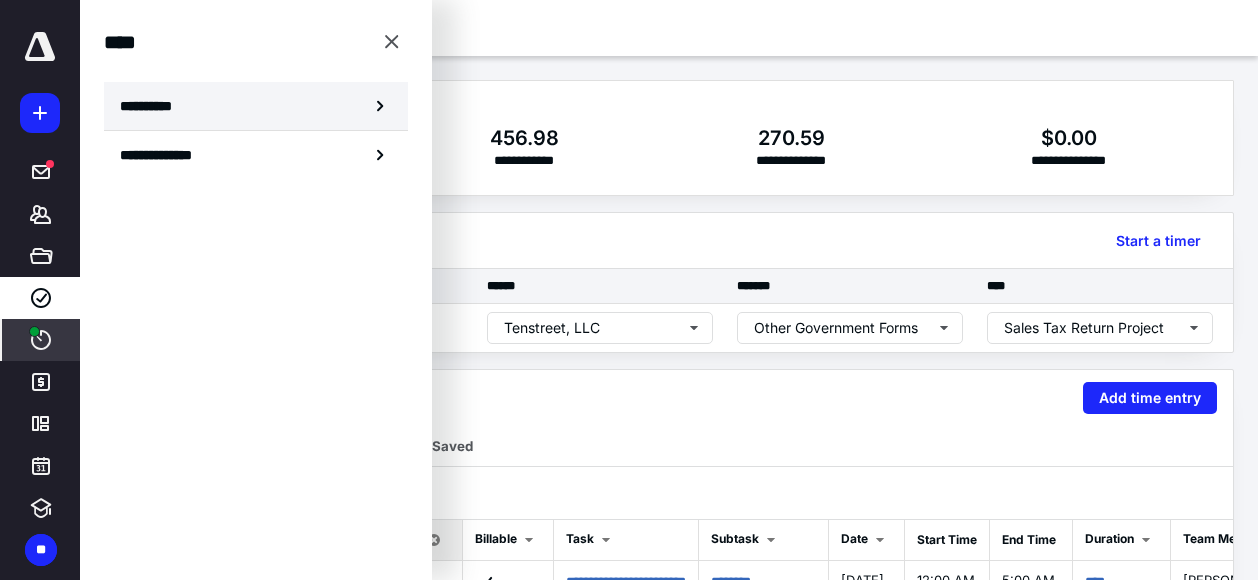 click on "**********" at bounding box center (256, 106) 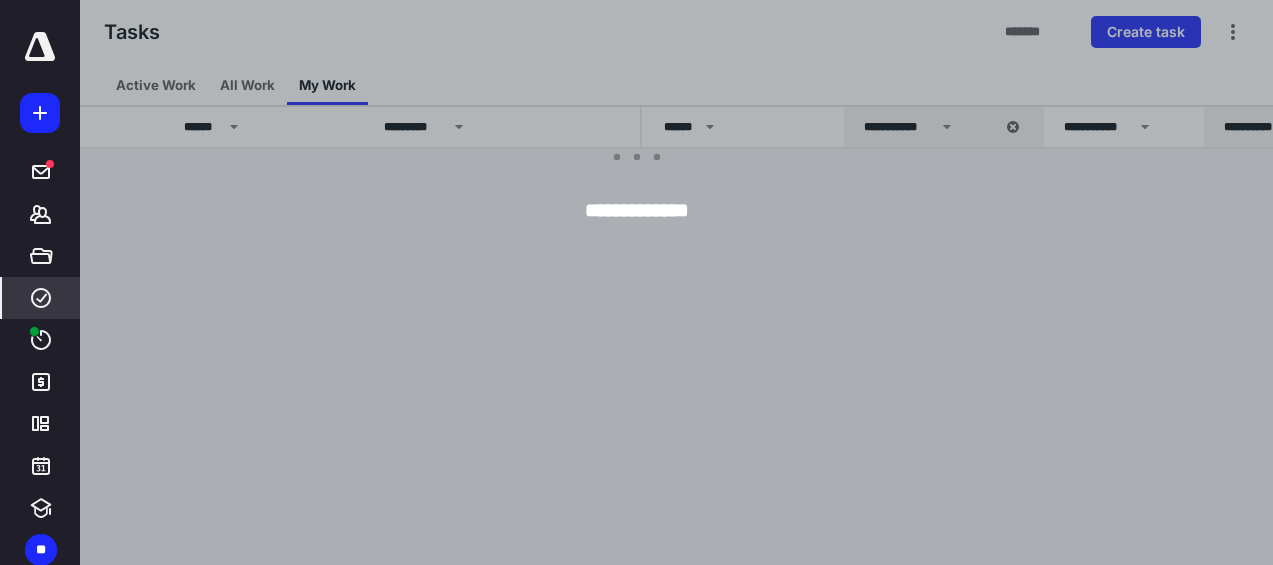 click at bounding box center (716, 282) 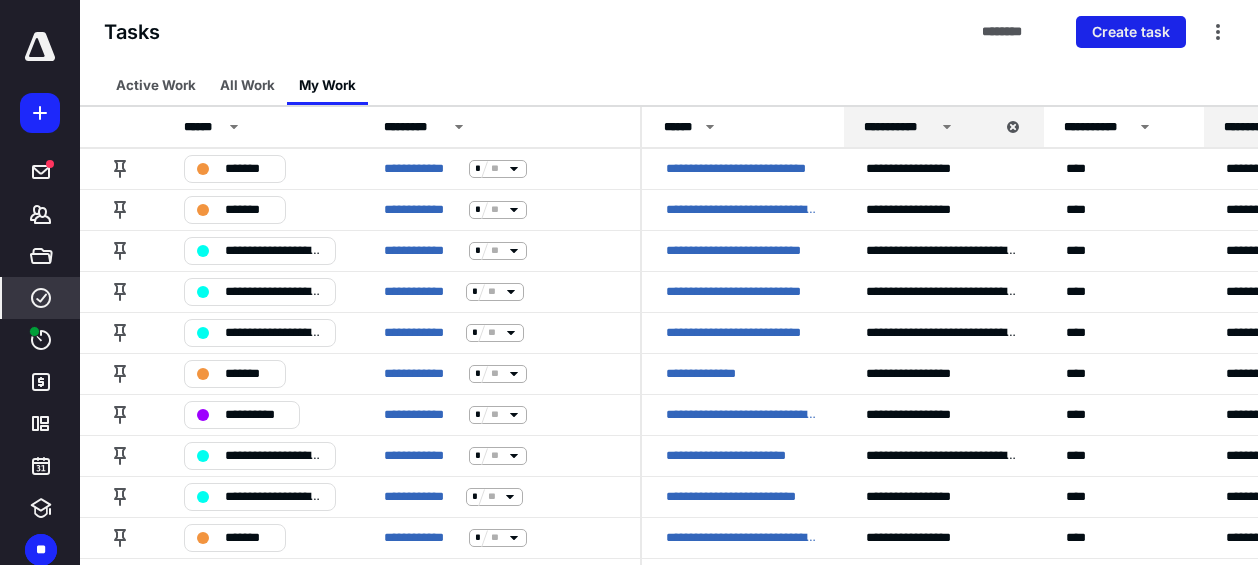 click on "Create task" at bounding box center [1131, 32] 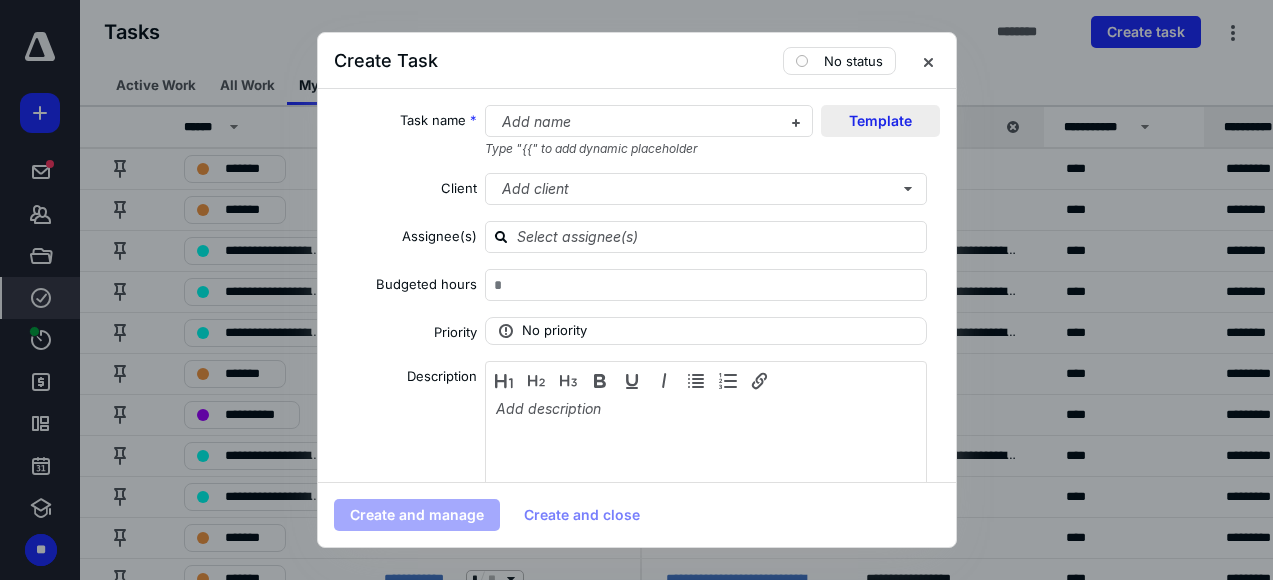 click on "Template" at bounding box center [880, 121] 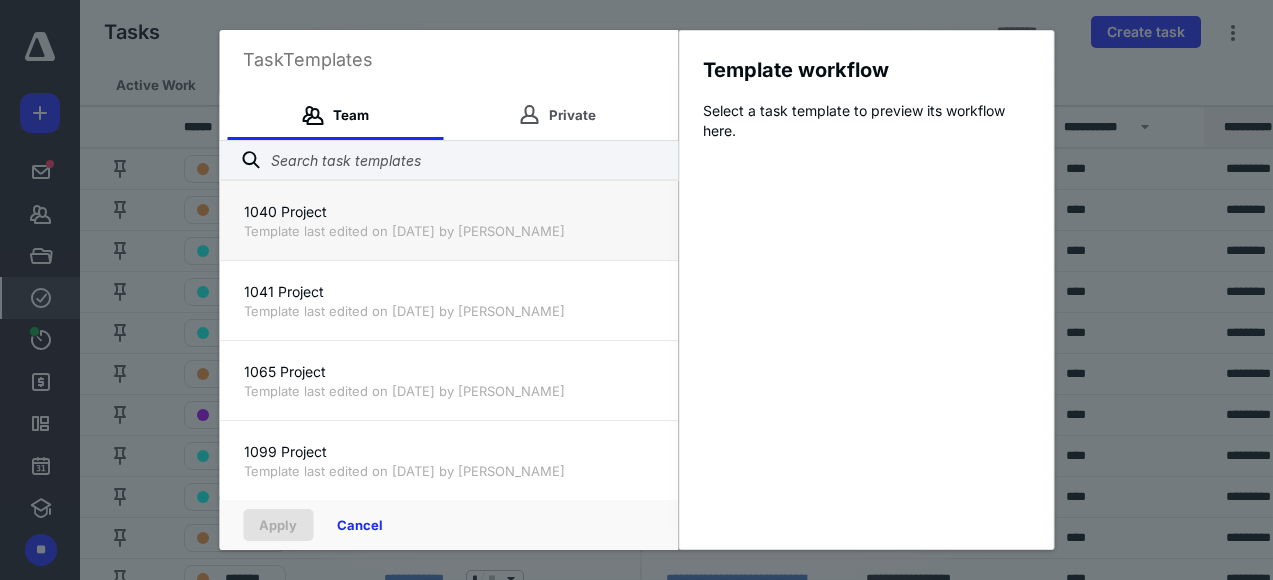 click on "1040 Project Template last edited on [DATE] by [PERSON_NAME]" at bounding box center [448, 220] 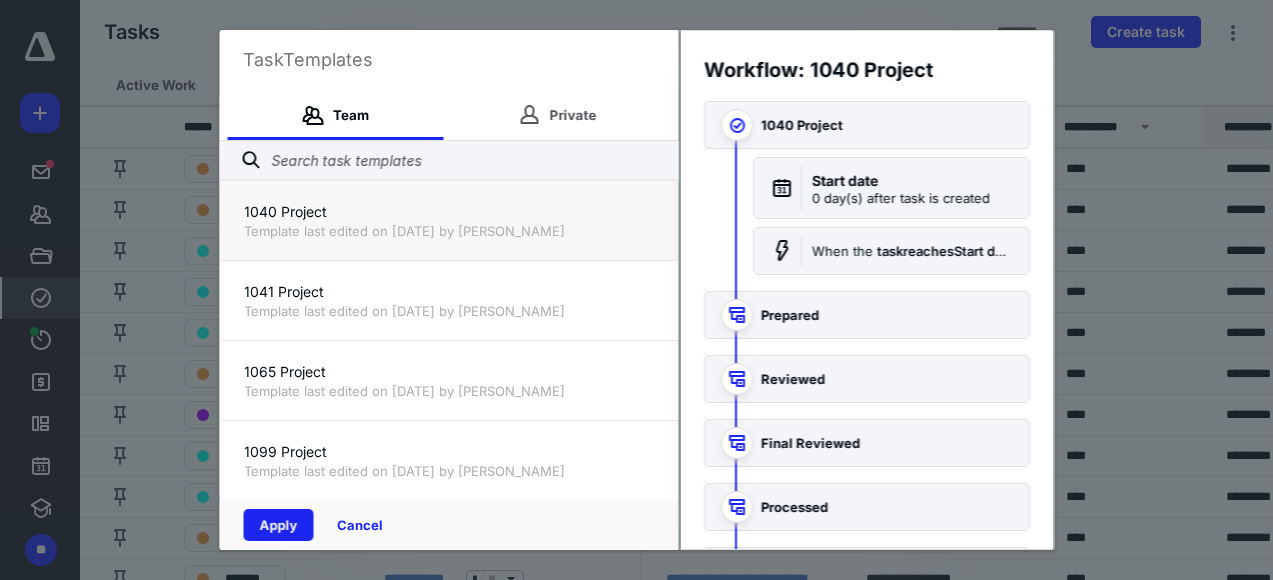 click on "Apply" at bounding box center [278, 525] 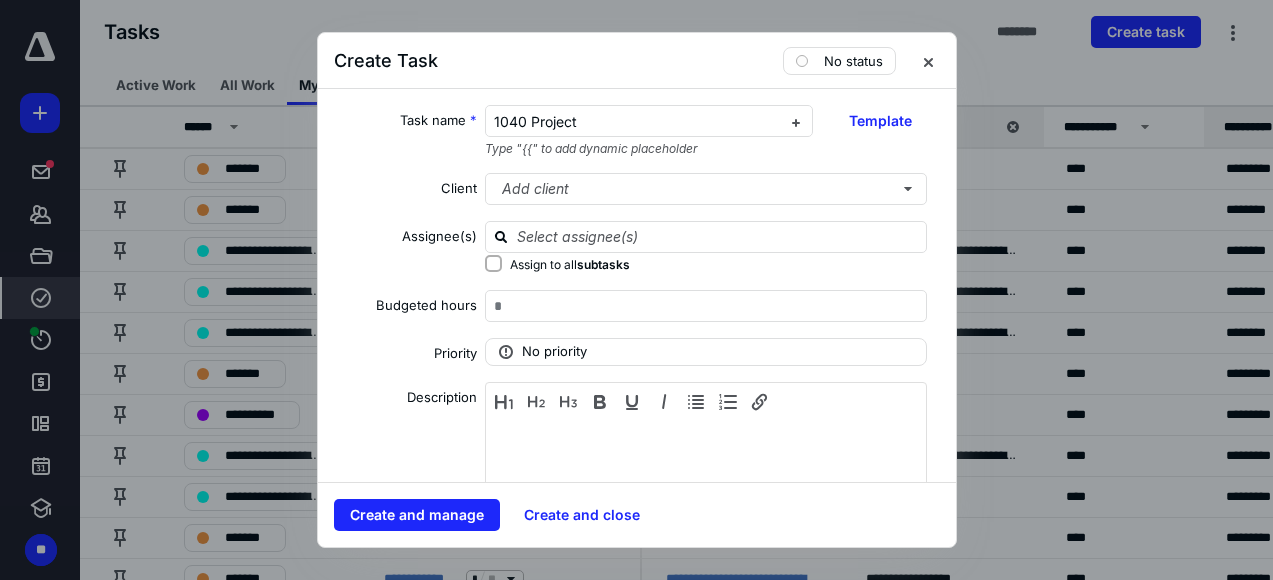 checkbox on "true" 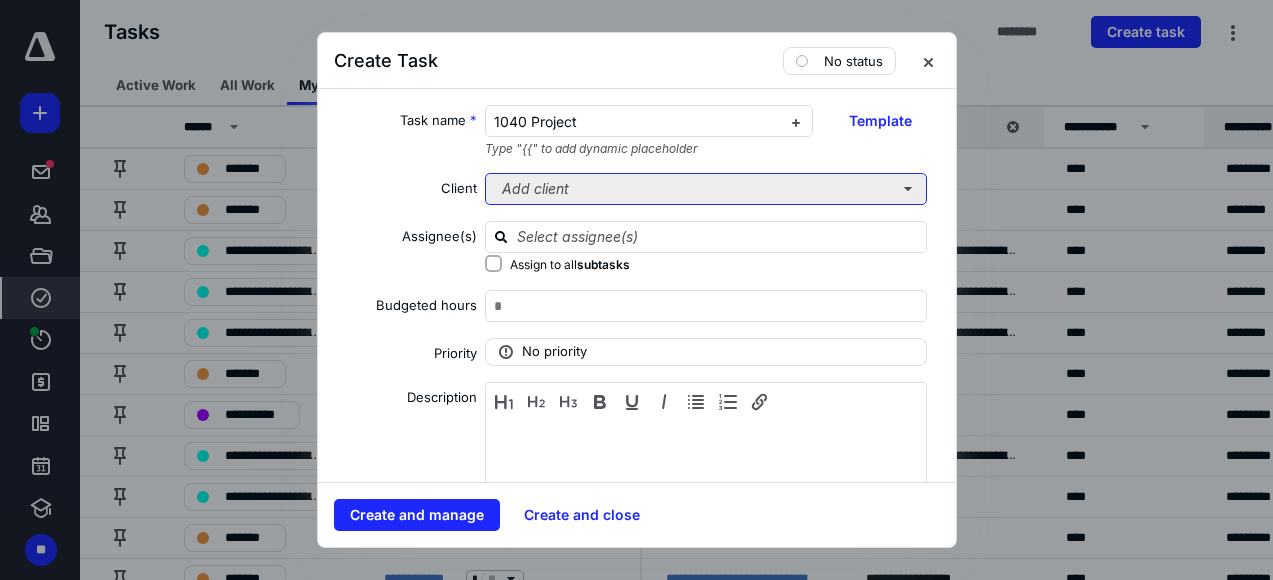 click on "Add client" at bounding box center [706, 189] 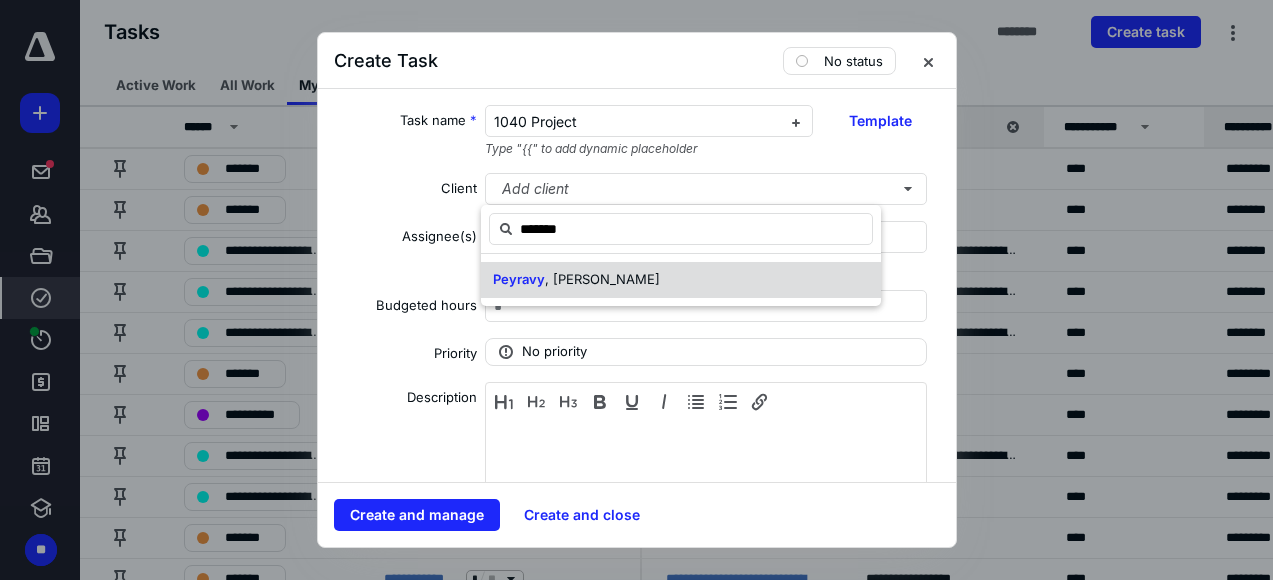click on ", [PERSON_NAME]" at bounding box center [602, 279] 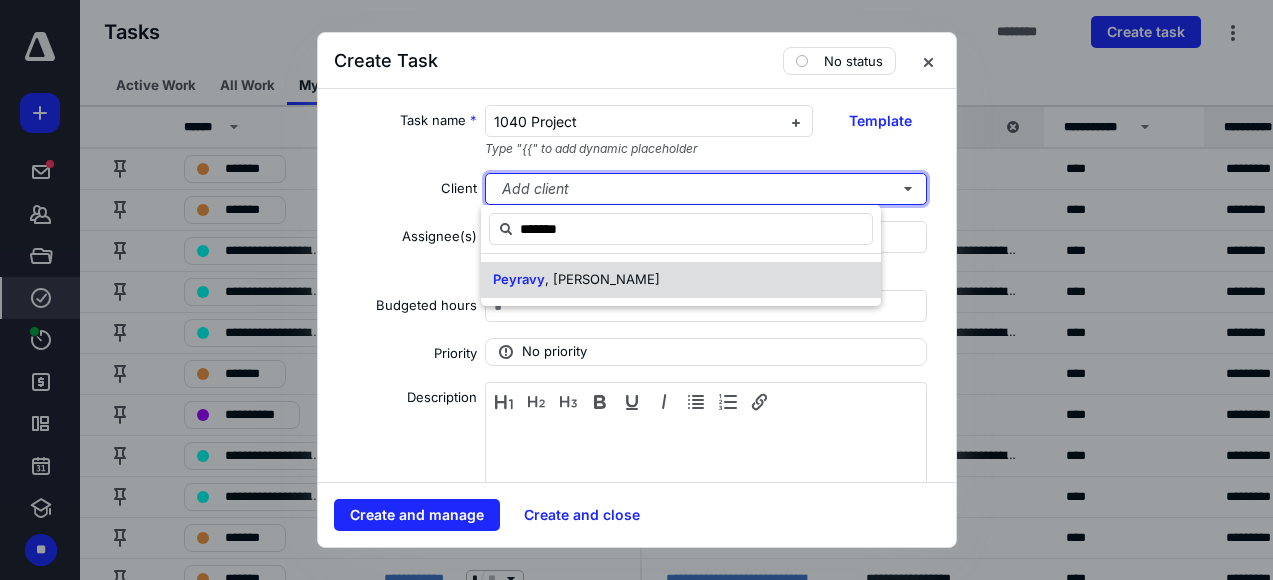 type 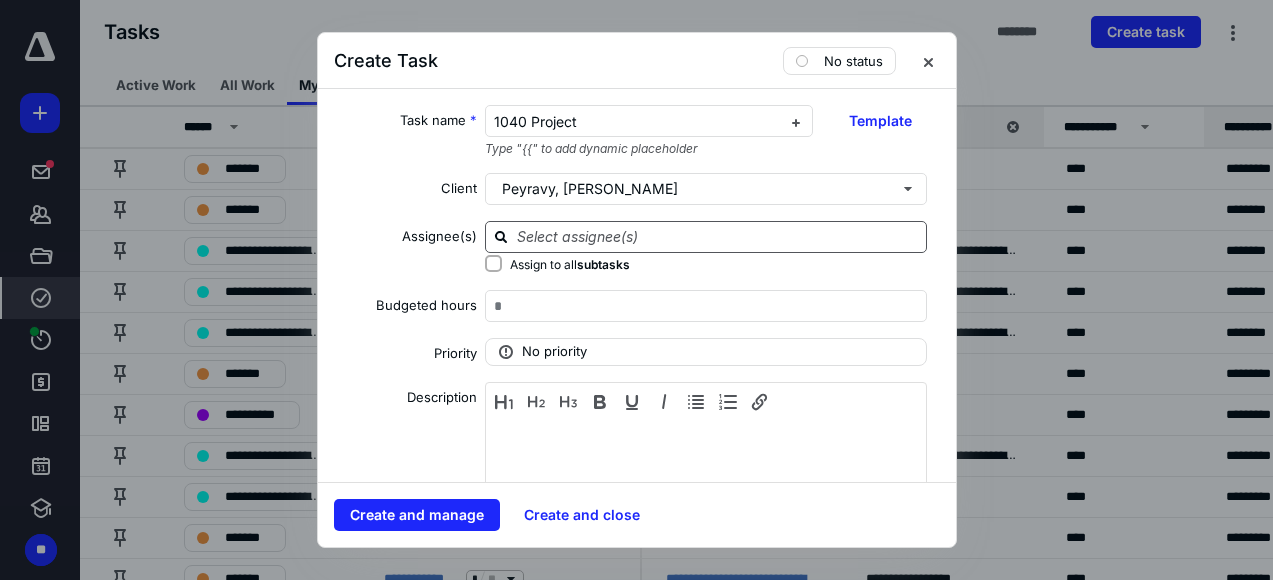 click at bounding box center (718, 236) 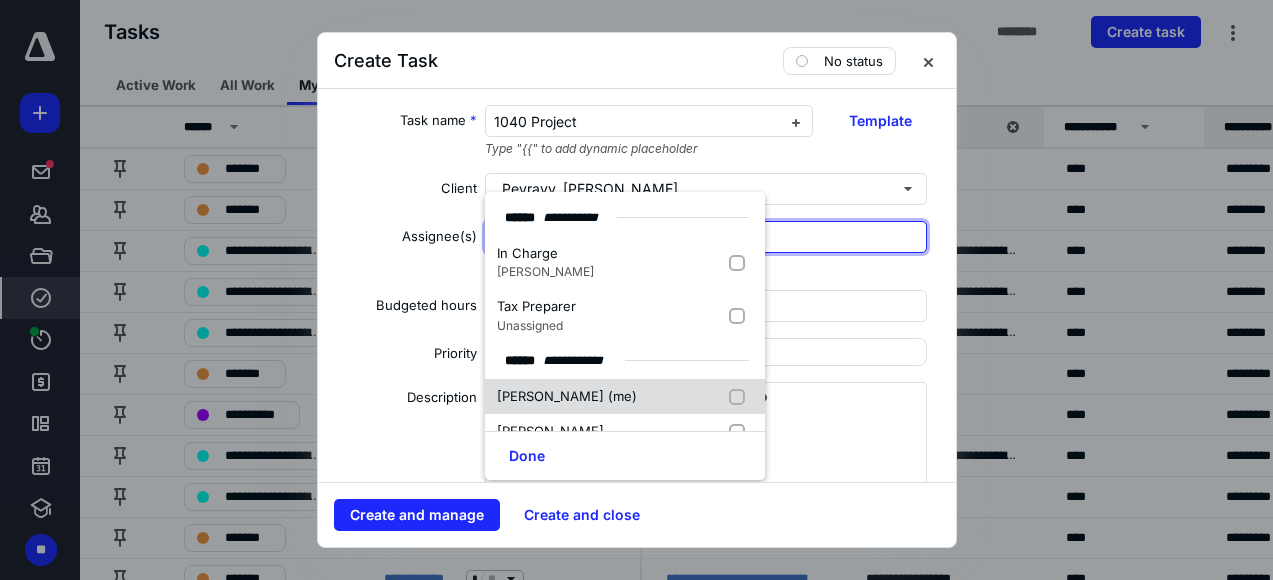click on "[PERSON_NAME] (me)" at bounding box center (625, 397) 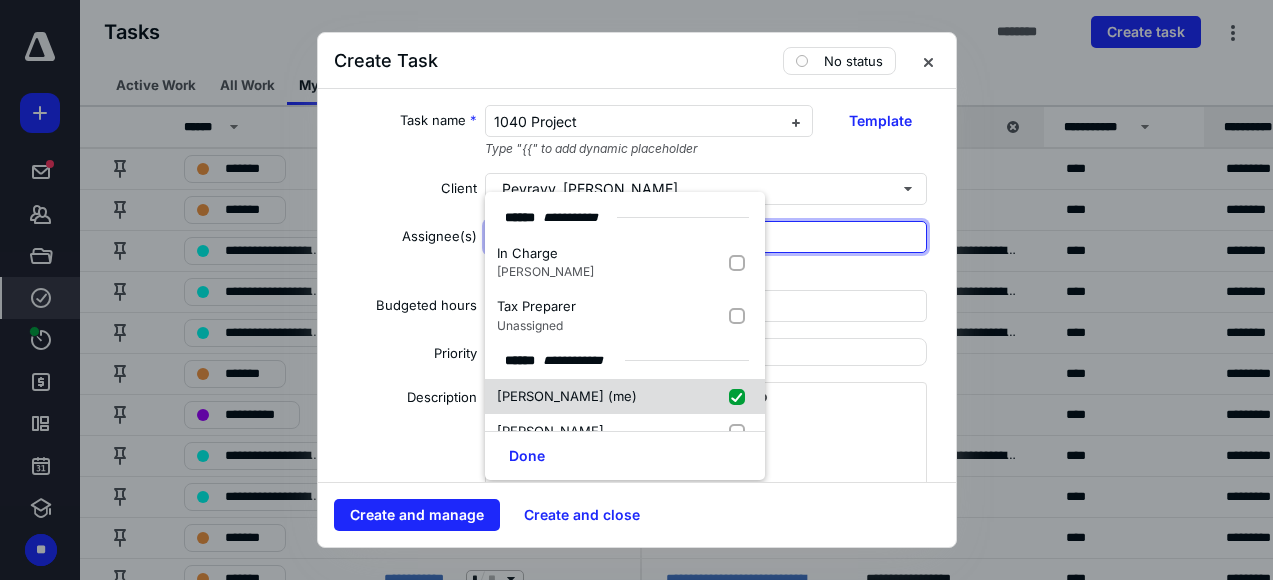 checkbox on "true" 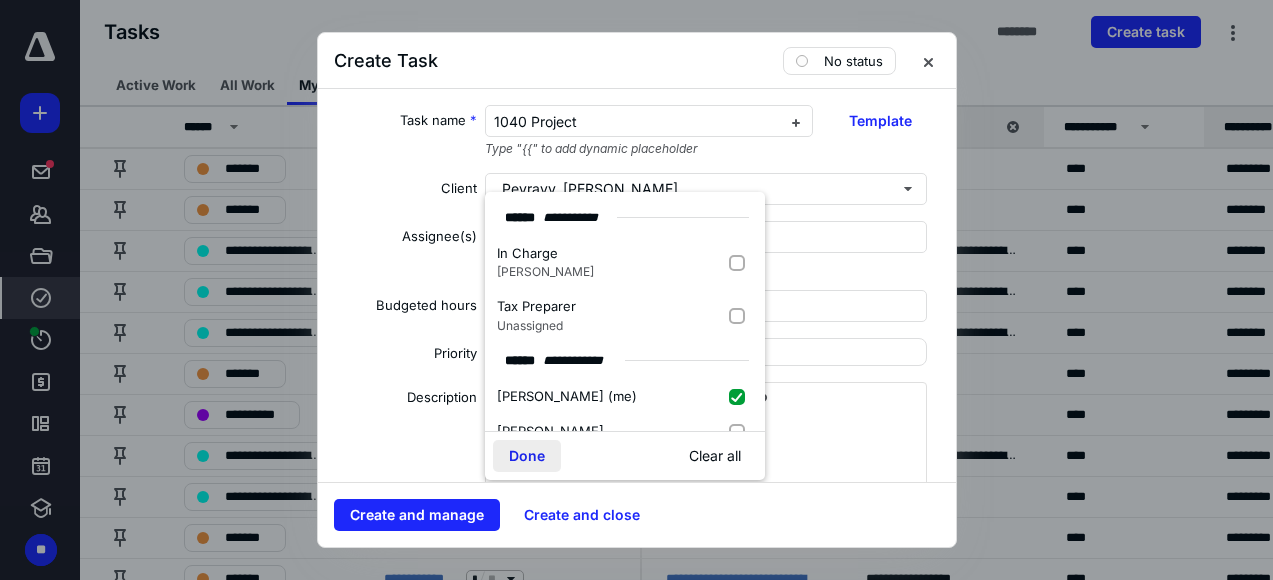 click on "Done" at bounding box center (527, 456) 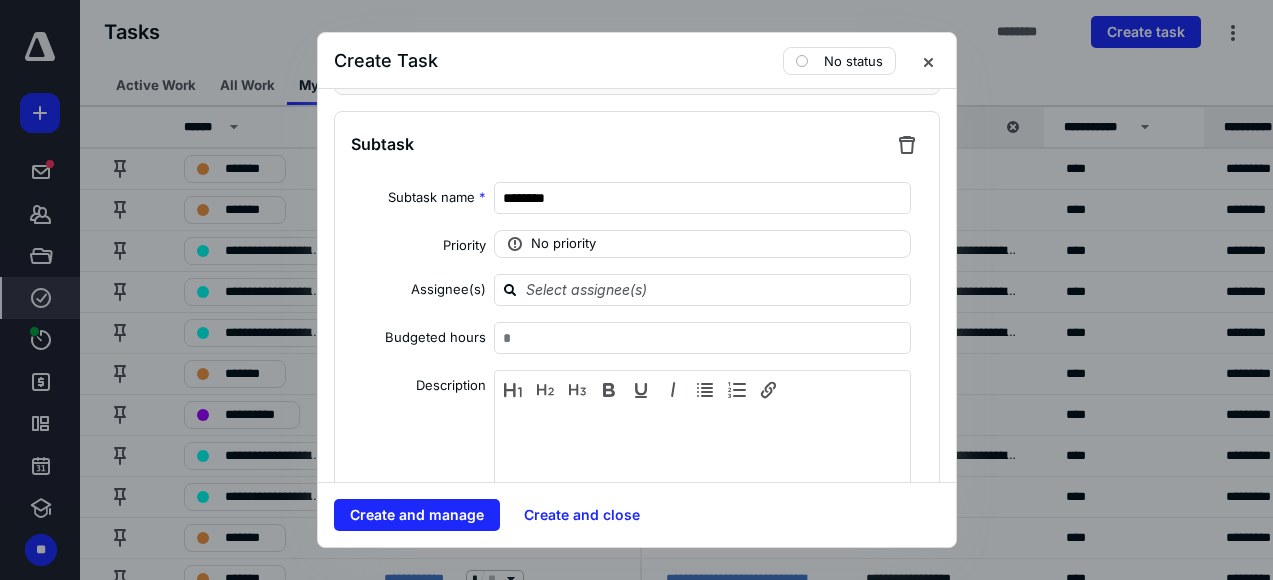 scroll, scrollTop: 1333, scrollLeft: 0, axis: vertical 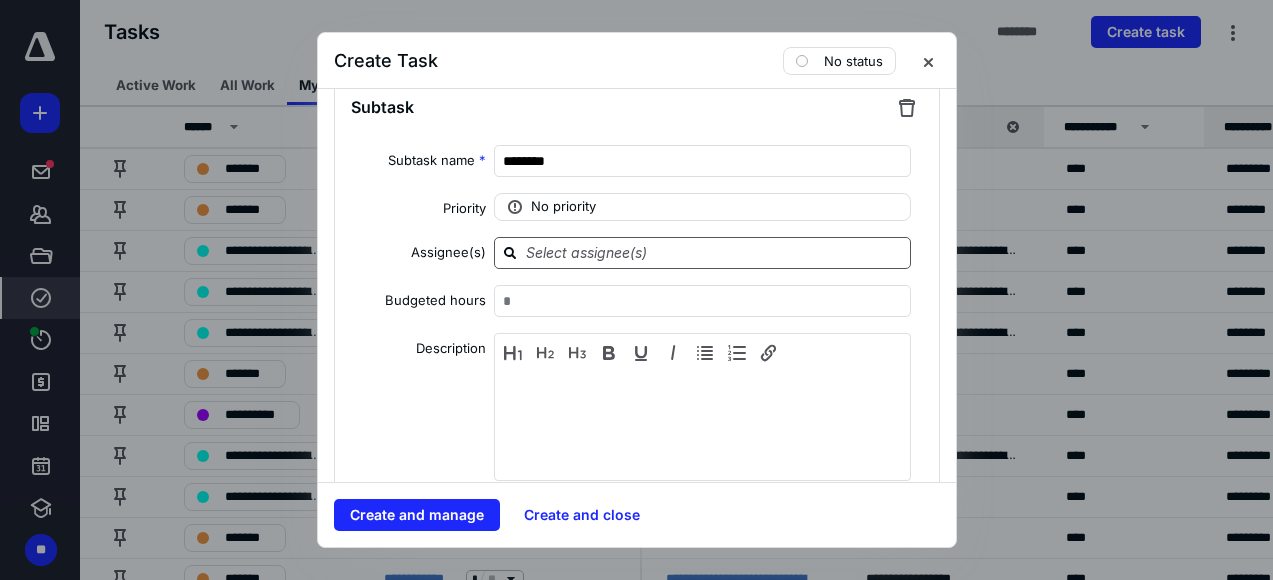 click at bounding box center [715, 252] 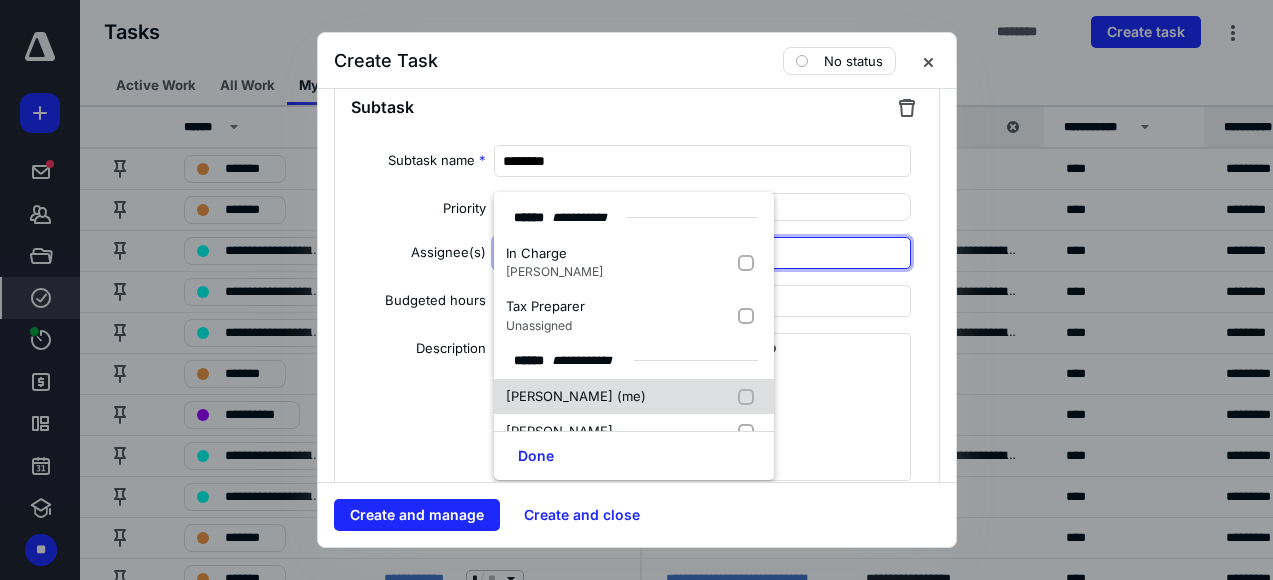 click on "[PERSON_NAME] (me)" at bounding box center (576, 396) 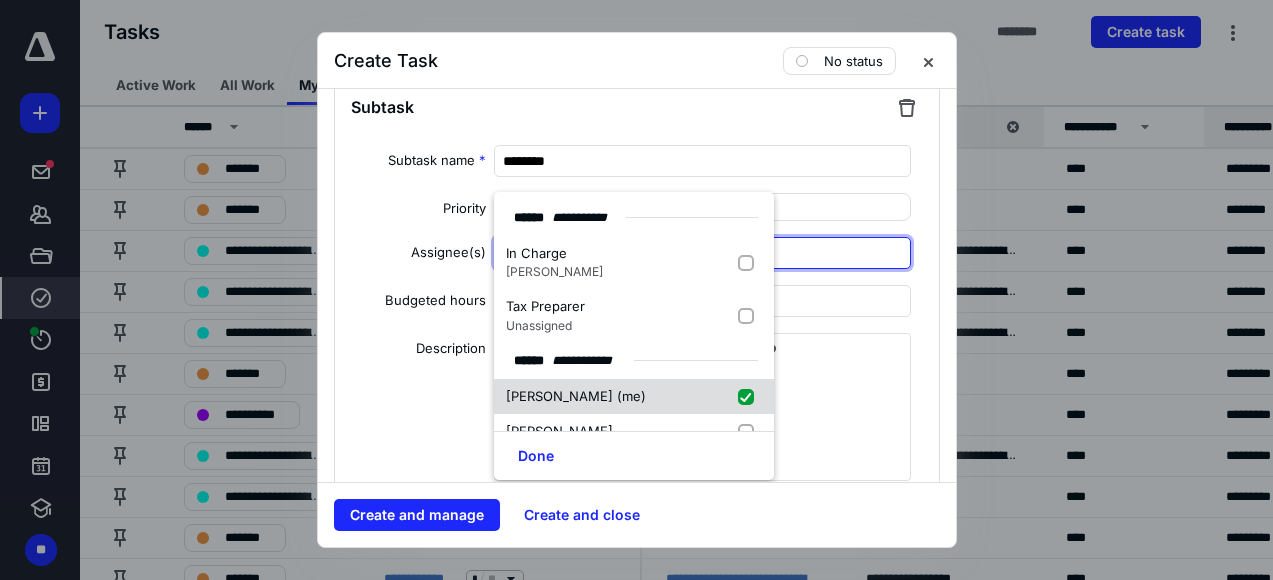 checkbox on "true" 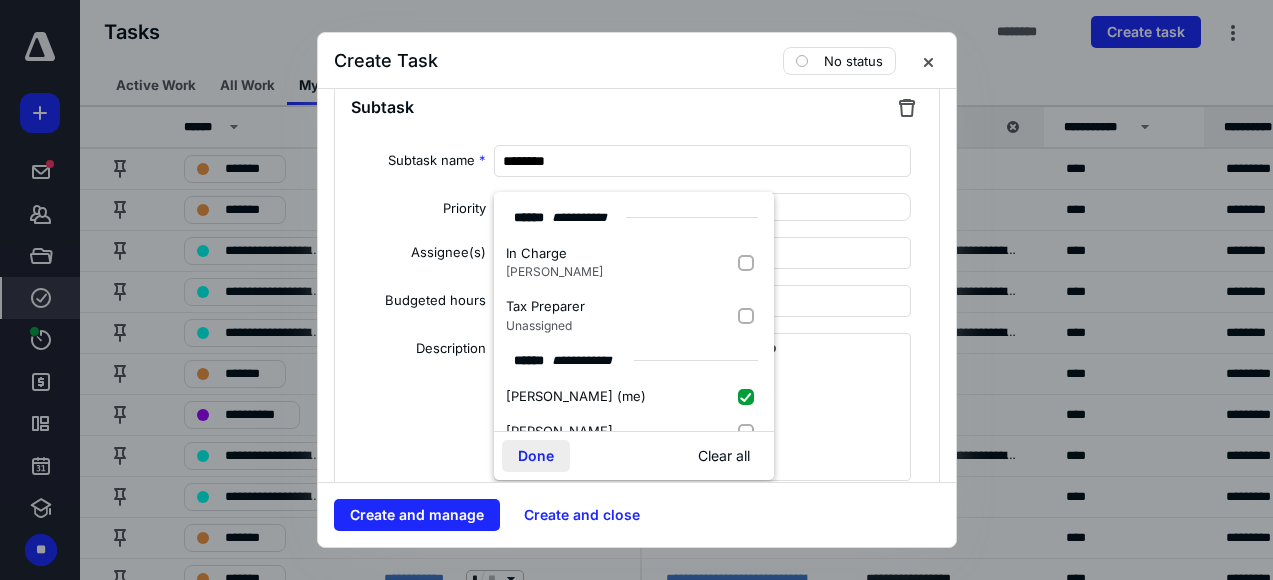 click on "Done" at bounding box center (536, 456) 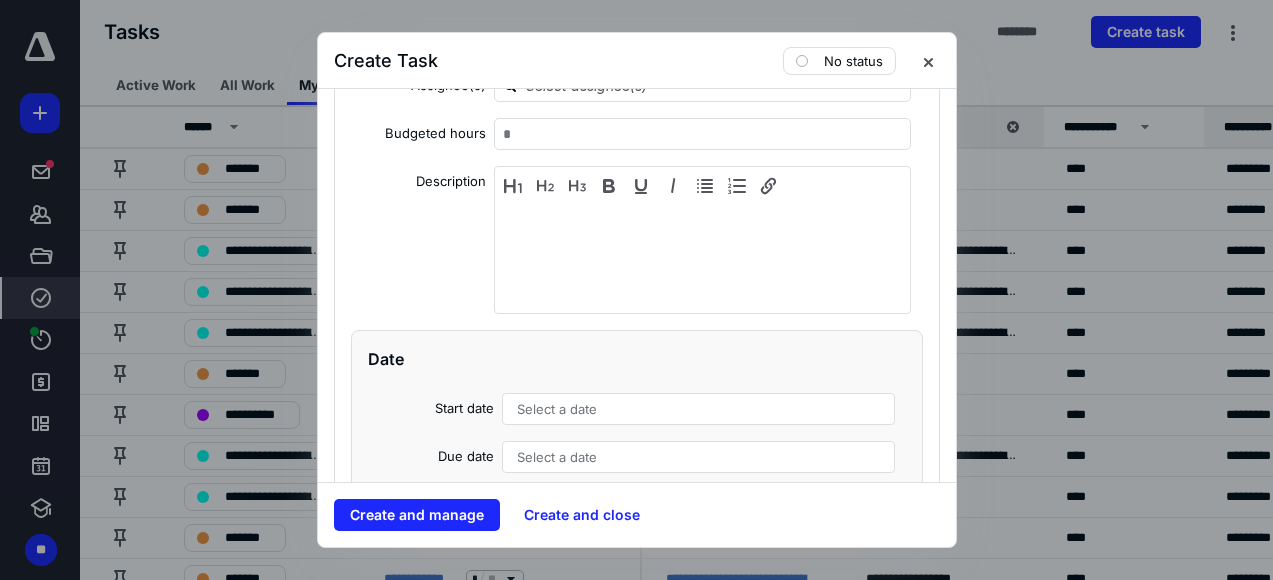 scroll, scrollTop: 2333, scrollLeft: 0, axis: vertical 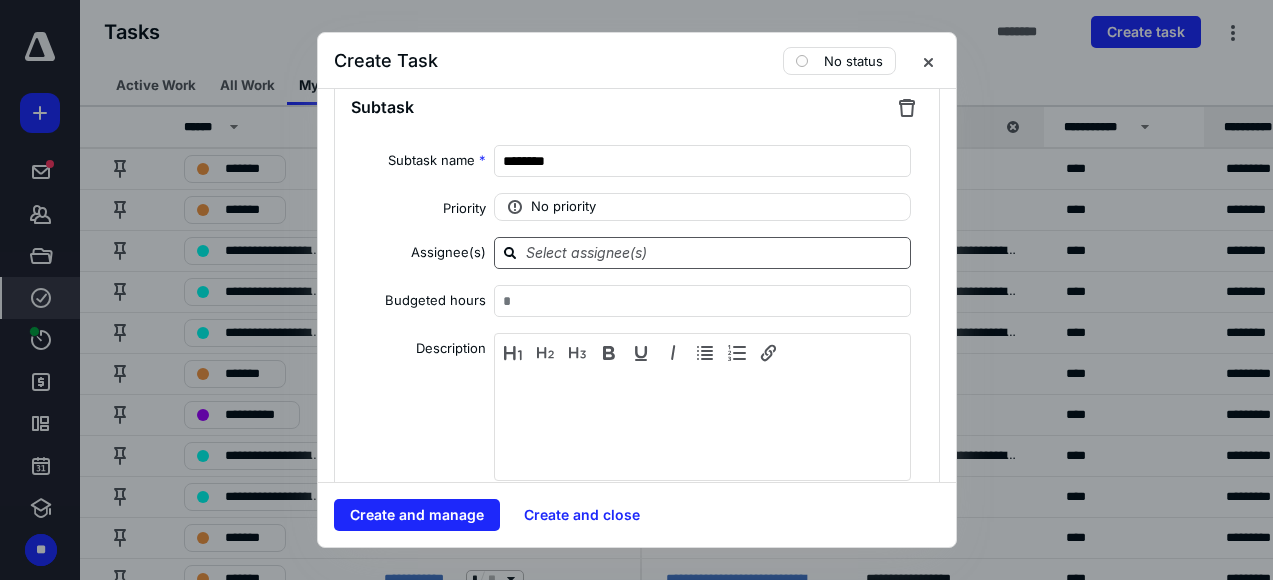 click at bounding box center [715, 252] 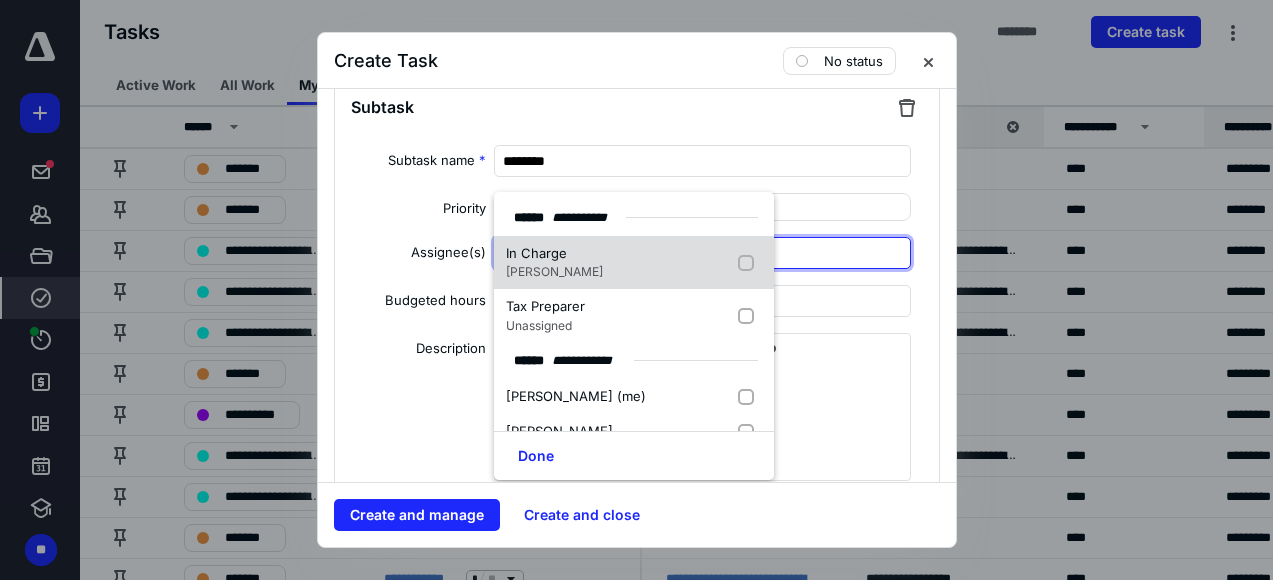 click at bounding box center [750, 263] 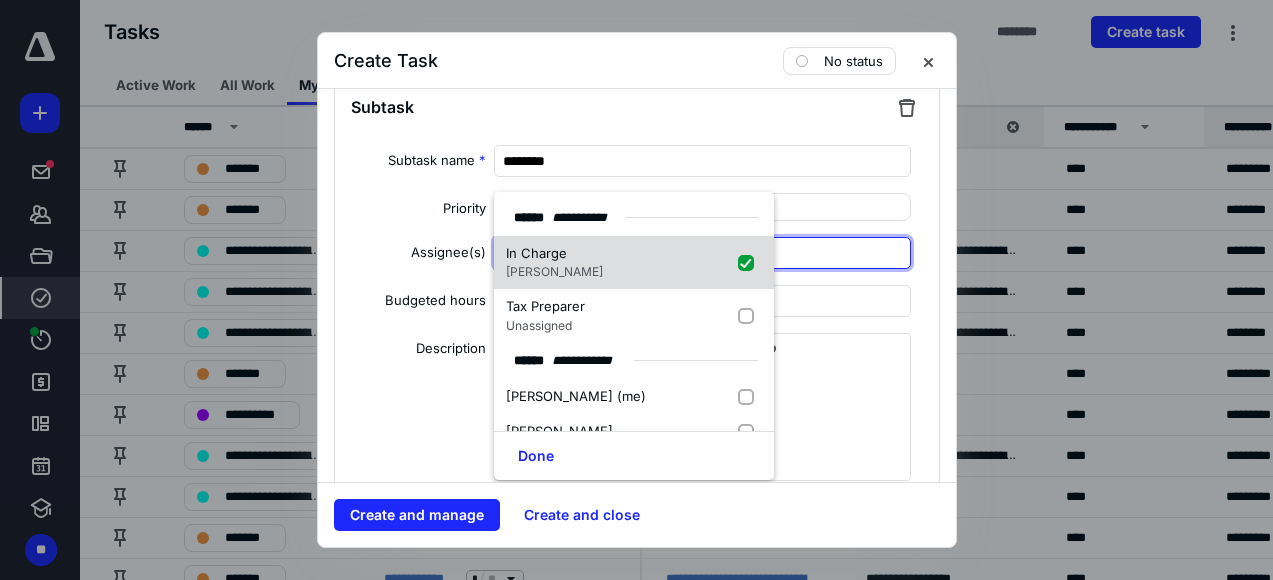 checkbox on "true" 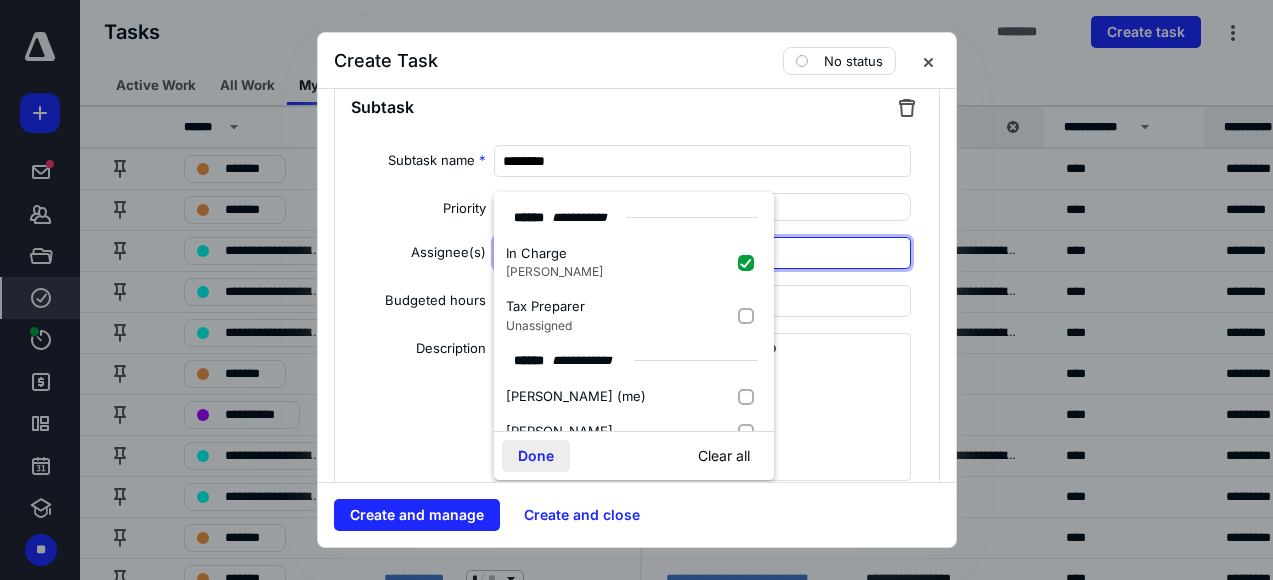click on "Done" at bounding box center (536, 456) 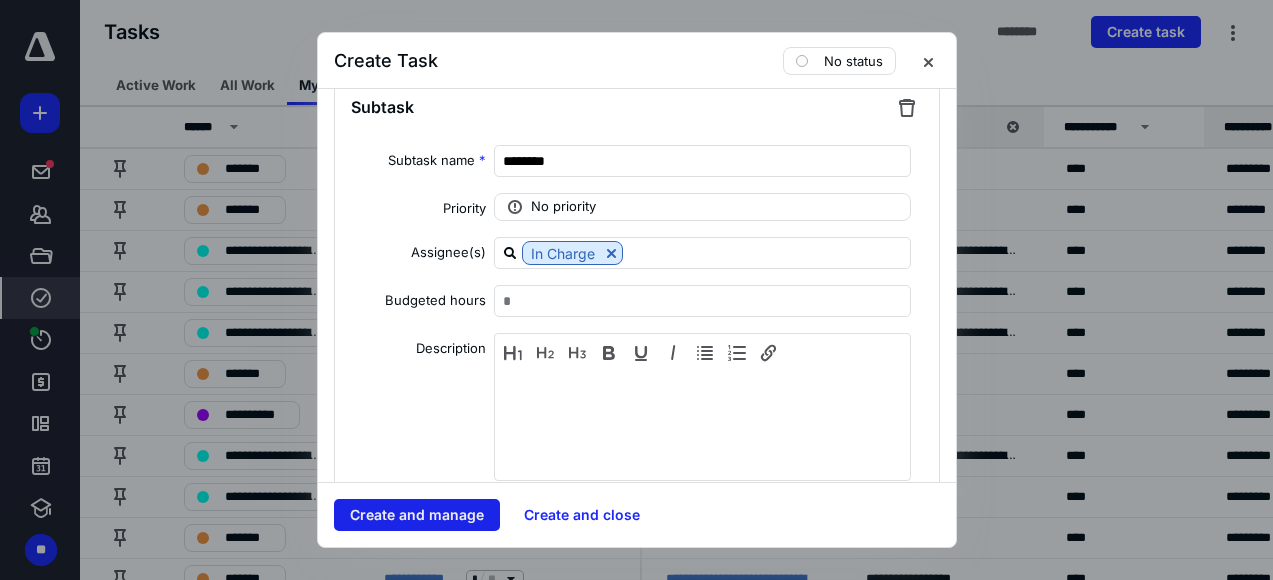 click on "Create and manage" at bounding box center (417, 515) 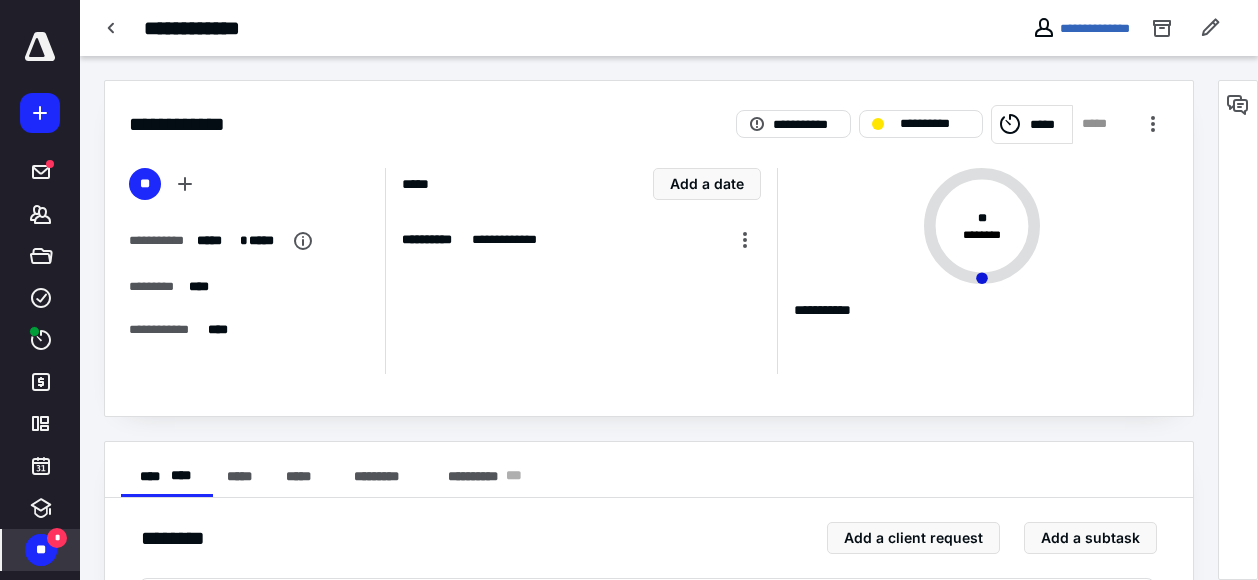 click on "**" at bounding box center [41, 550] 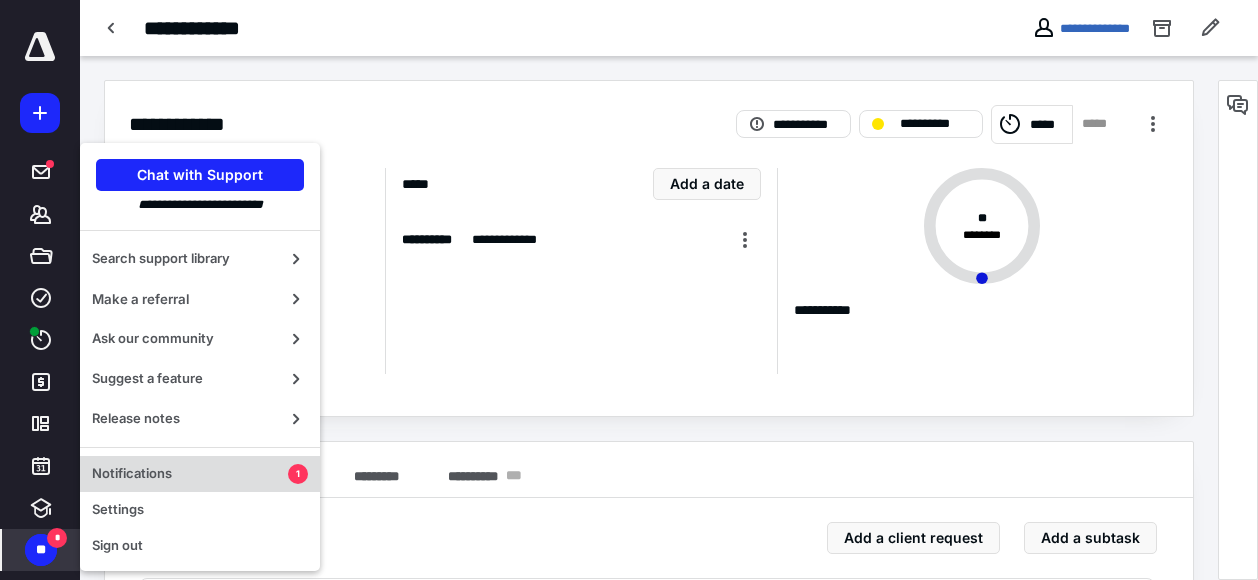 drag, startPoint x: 206, startPoint y: 459, endPoint x: 231, endPoint y: 445, distance: 28.653097 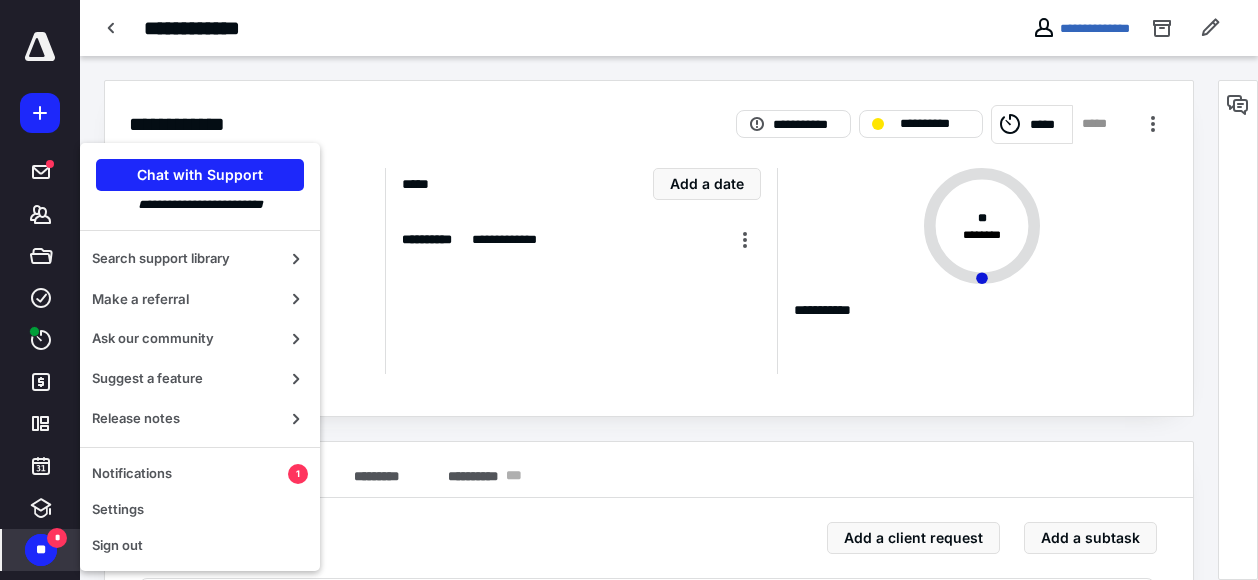 click on "Notifications 1" at bounding box center (200, 474) 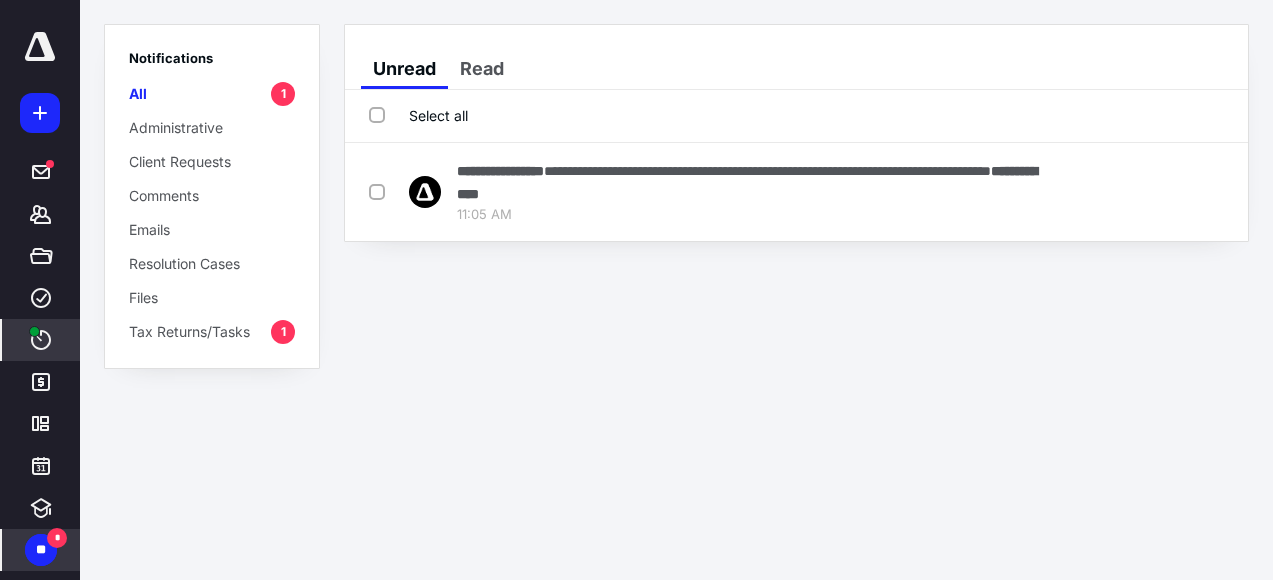 click on "****" at bounding box center (41, 340) 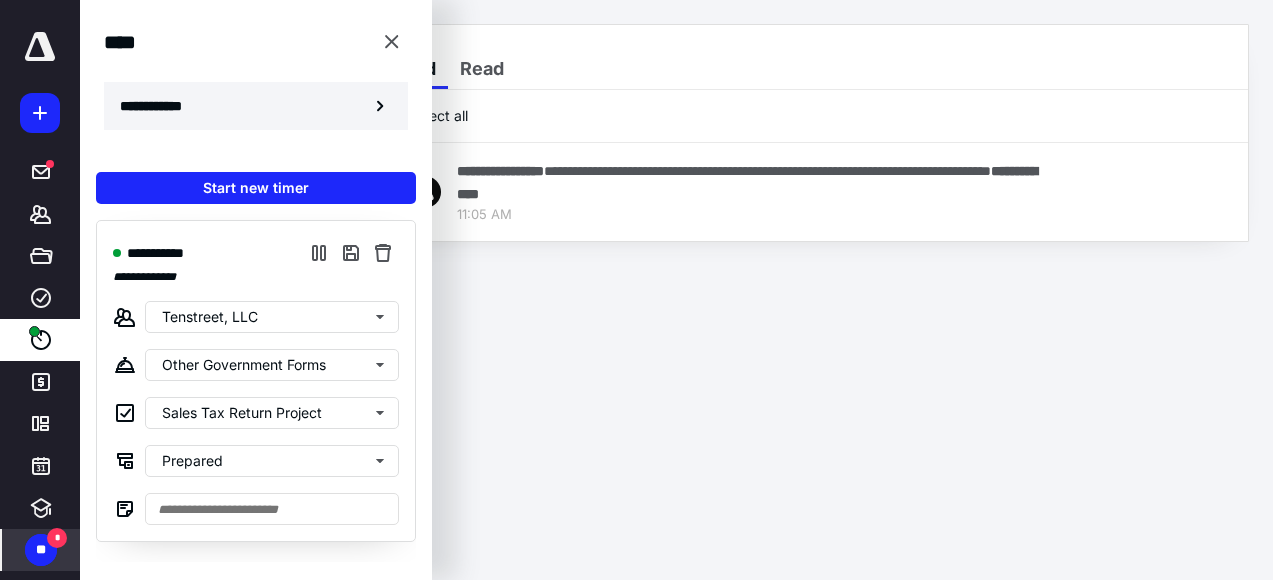 click on "**********" at bounding box center [256, 106] 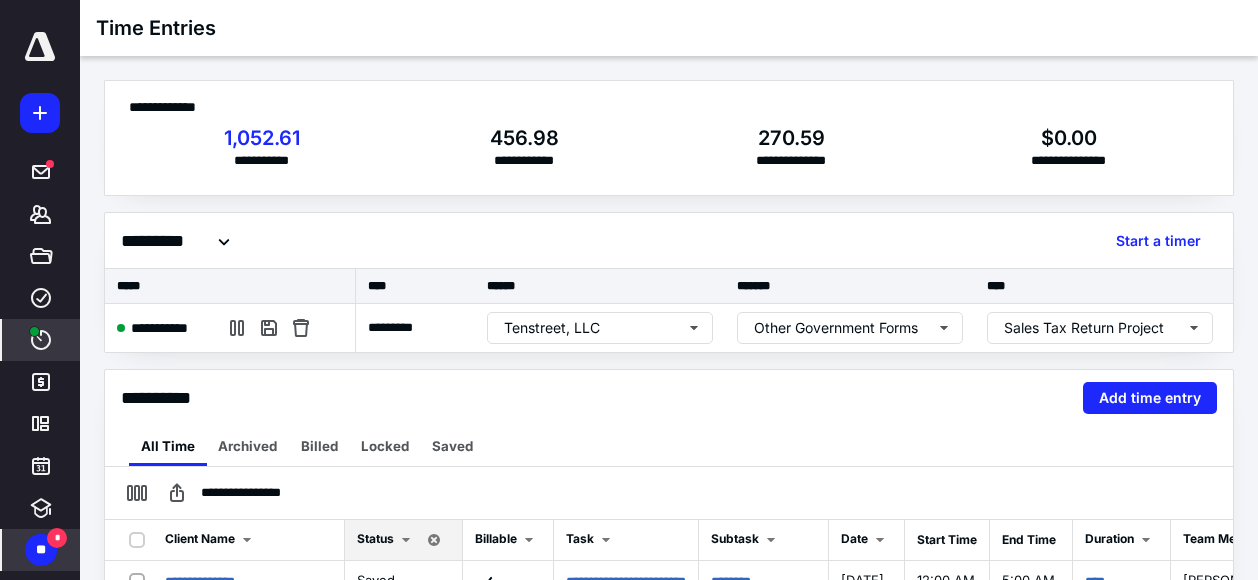 click on "**" at bounding box center [41, 550] 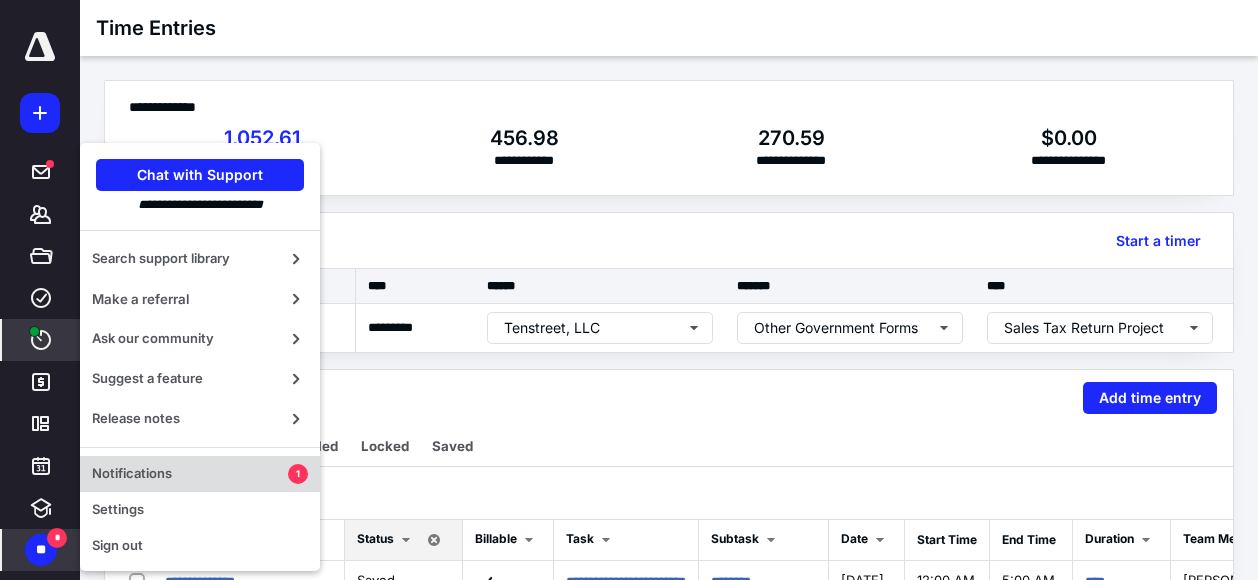 click on "Notifications 1" at bounding box center [200, 474] 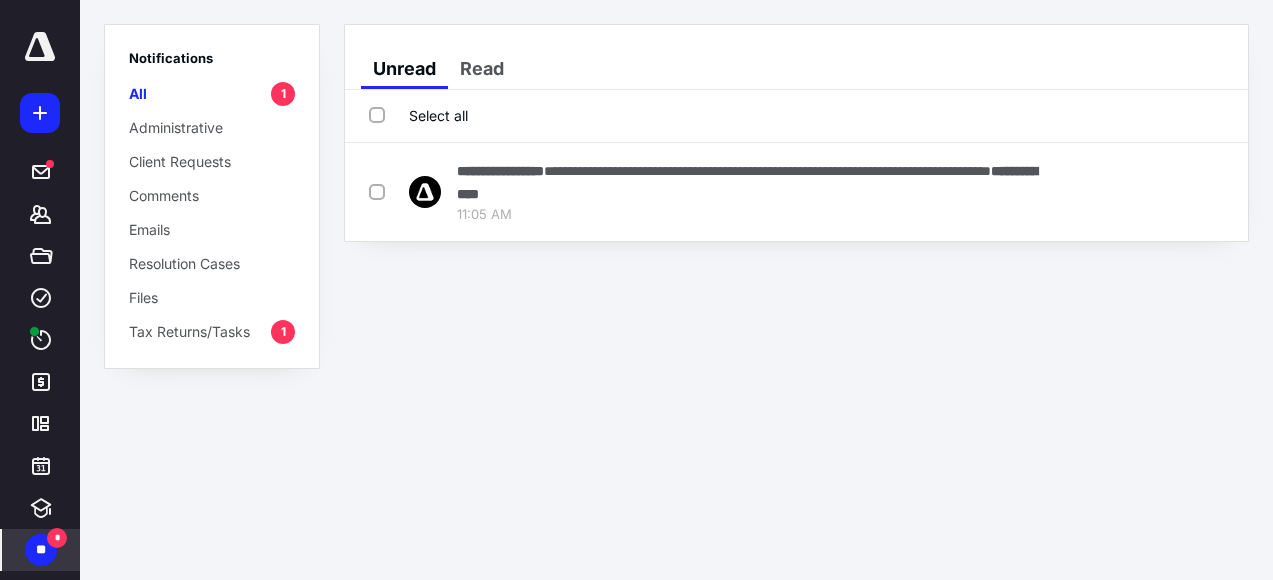 click on "Select all" at bounding box center [796, 116] 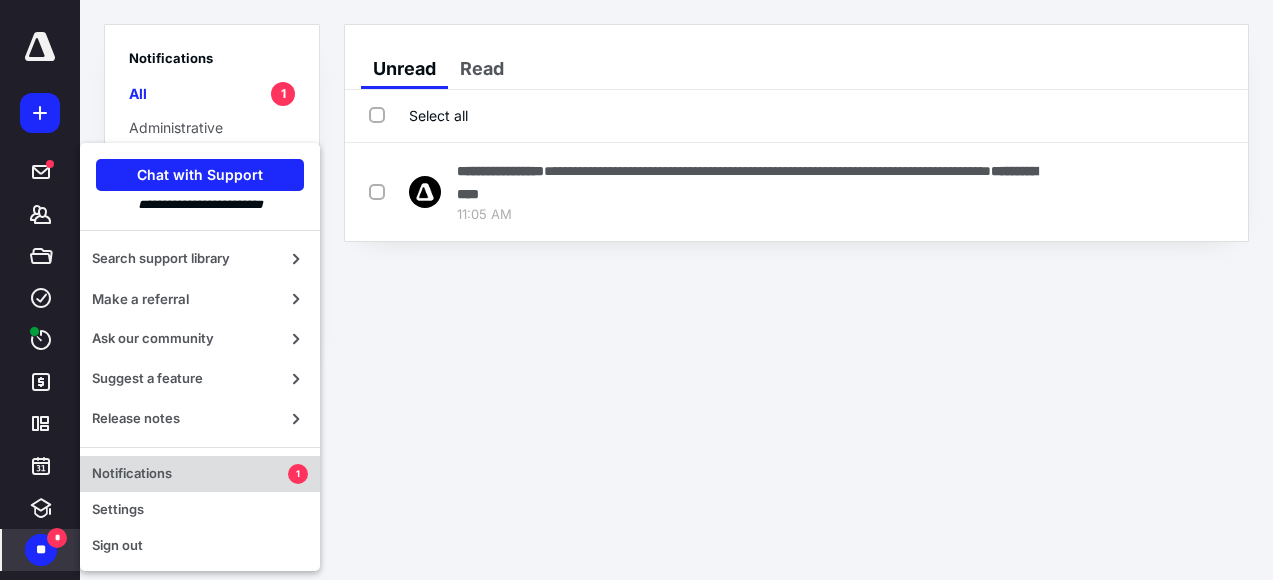 click on "Notifications" at bounding box center (190, 474) 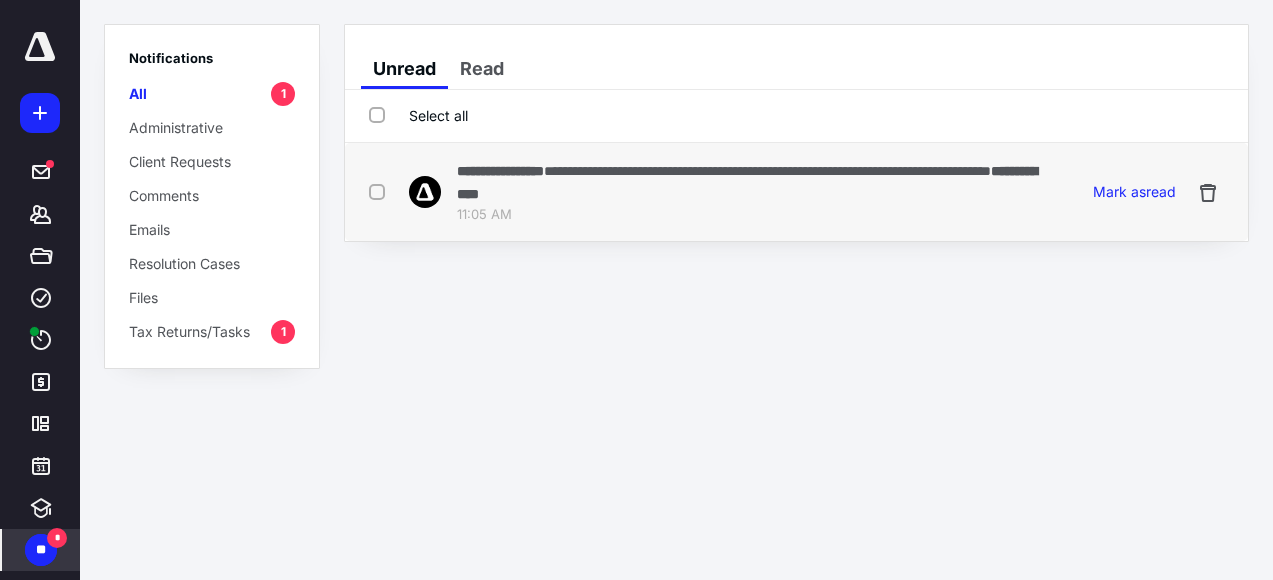 click on "**********" at bounding box center (767, 171) 